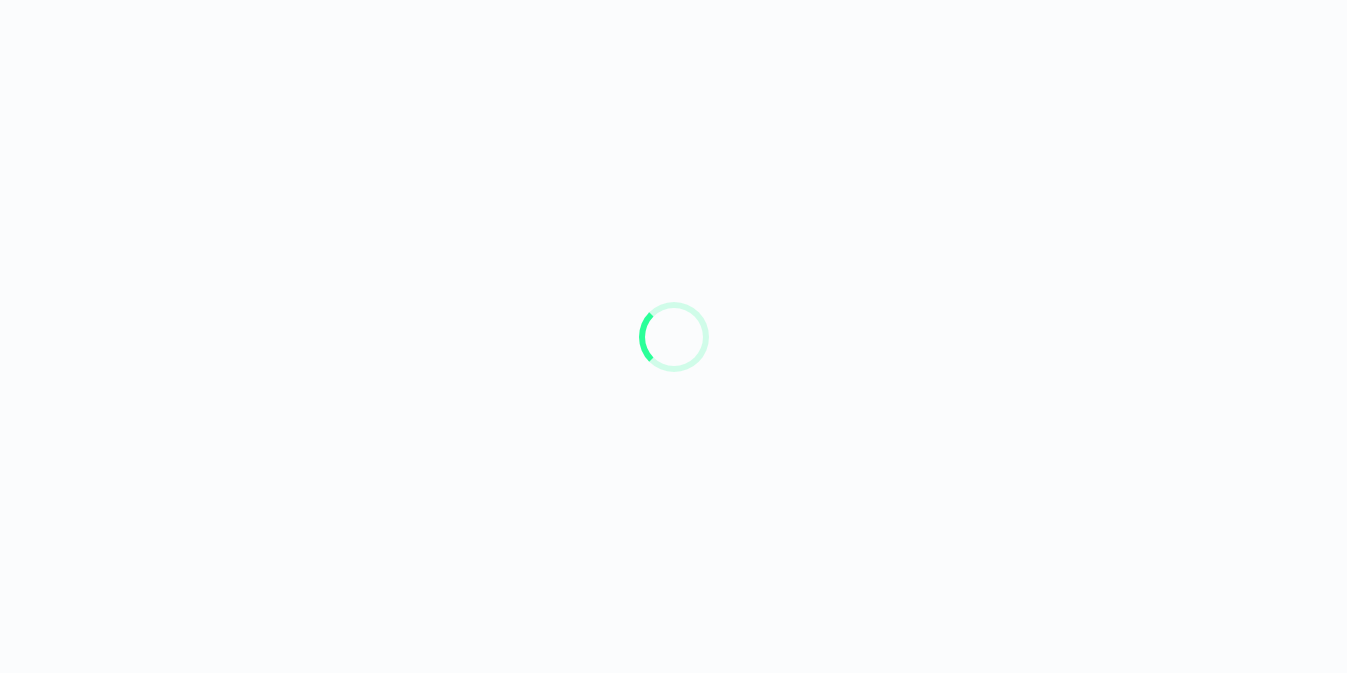scroll, scrollTop: 0, scrollLeft: 0, axis: both 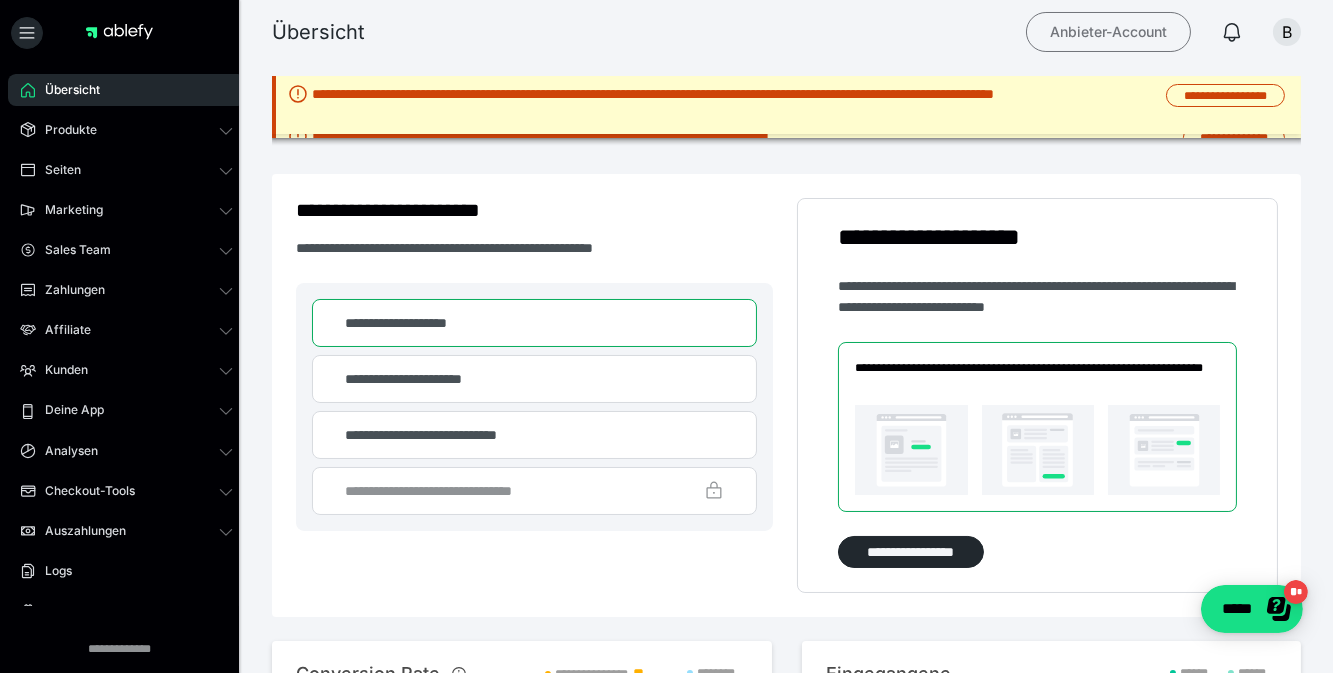 click on "Anbieter-Account" at bounding box center [1108, 32] 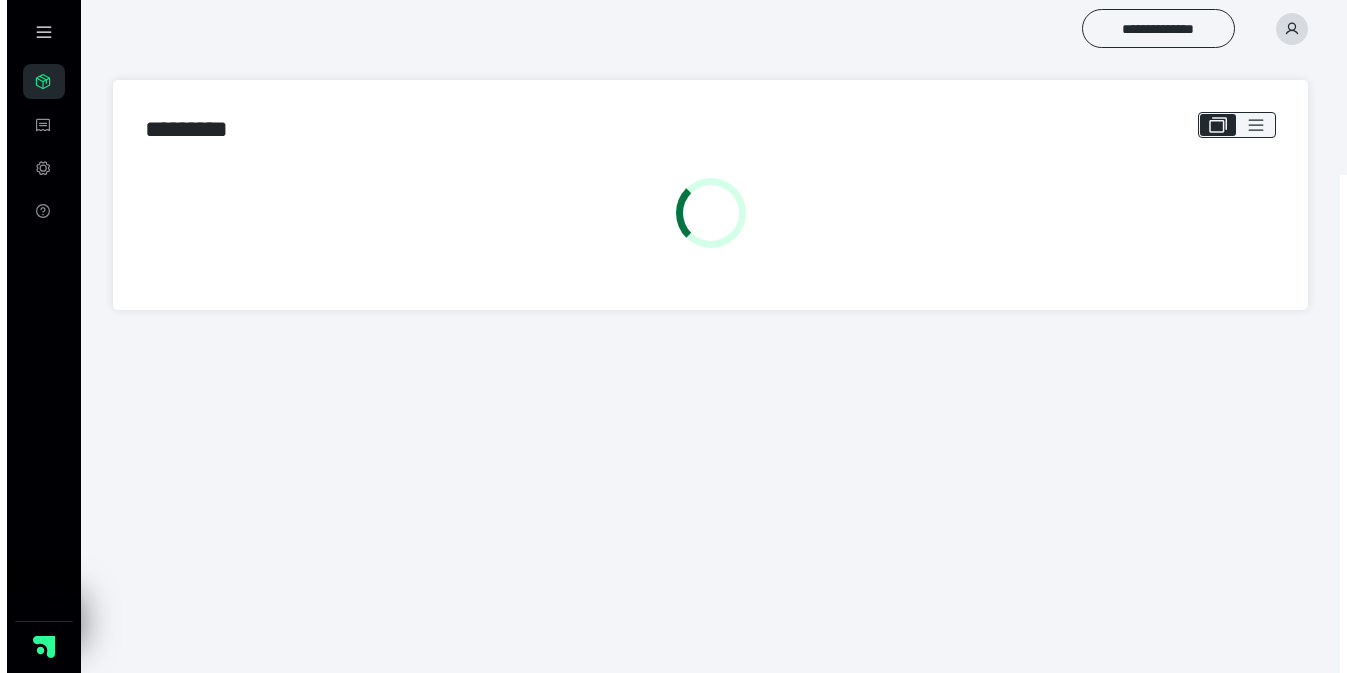 scroll, scrollTop: 0, scrollLeft: 0, axis: both 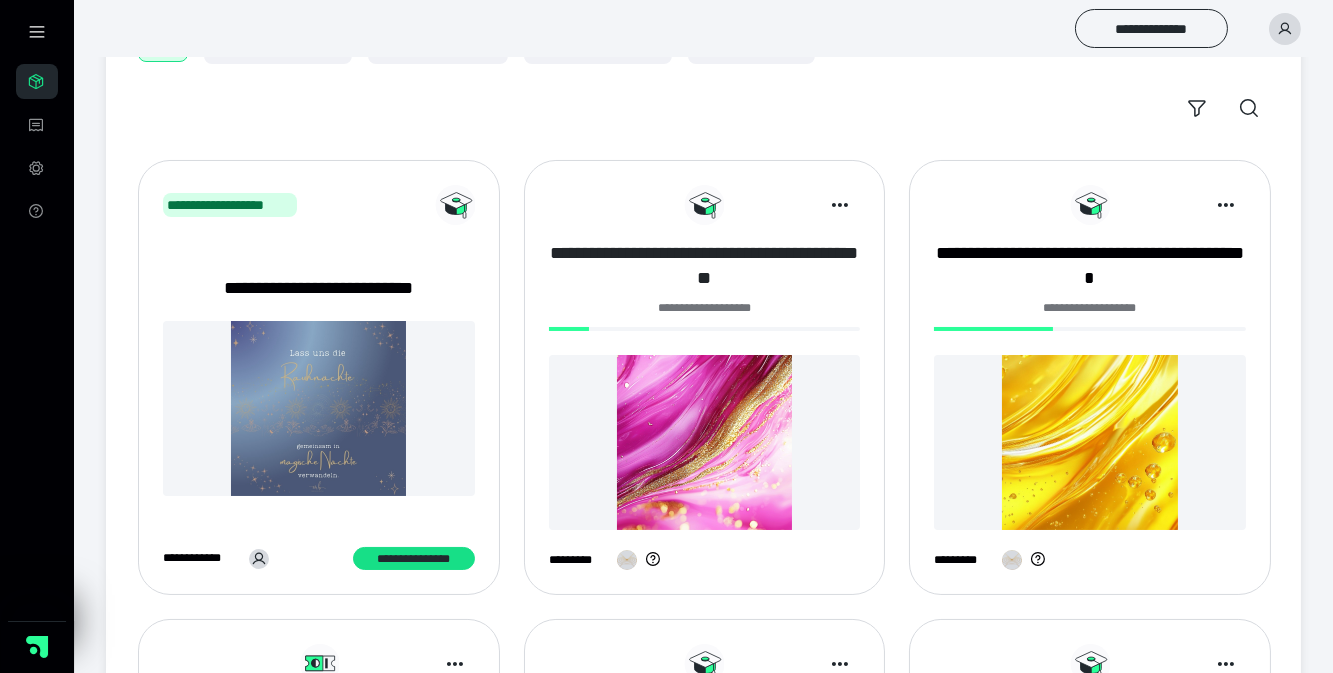 click on "**********" at bounding box center (705, 266) 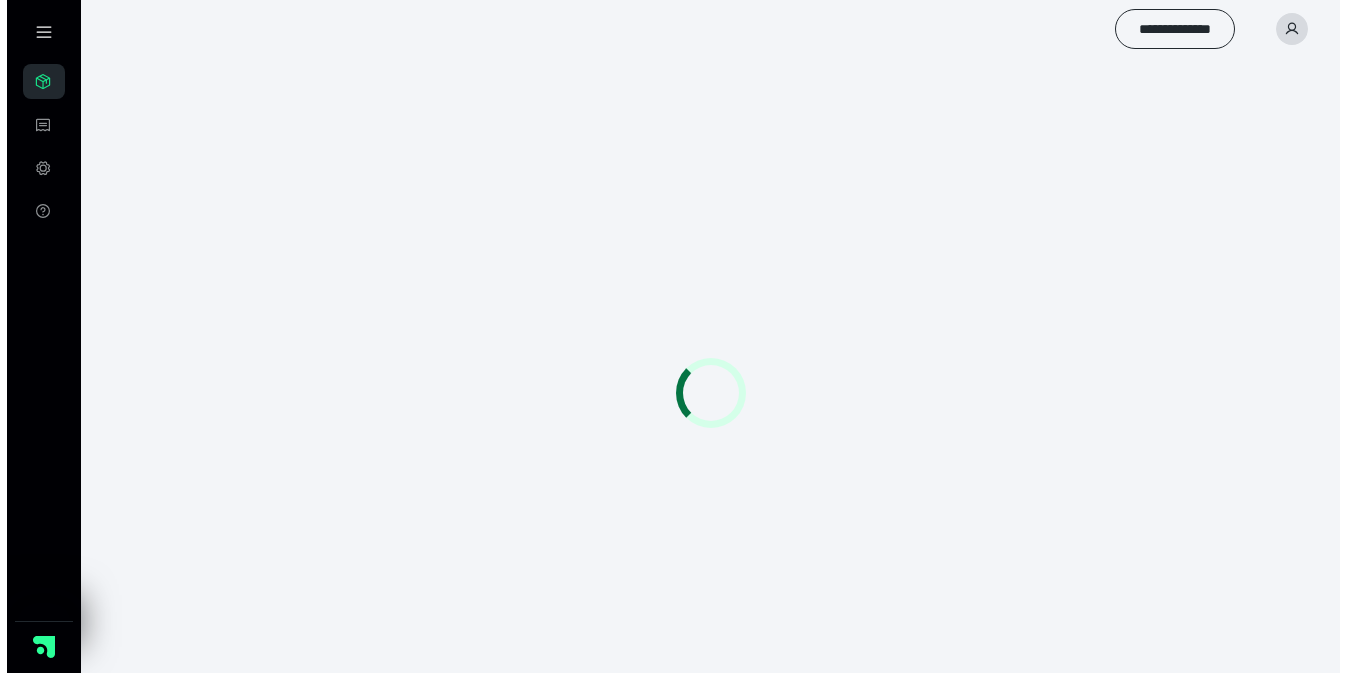 scroll, scrollTop: 0, scrollLeft: 0, axis: both 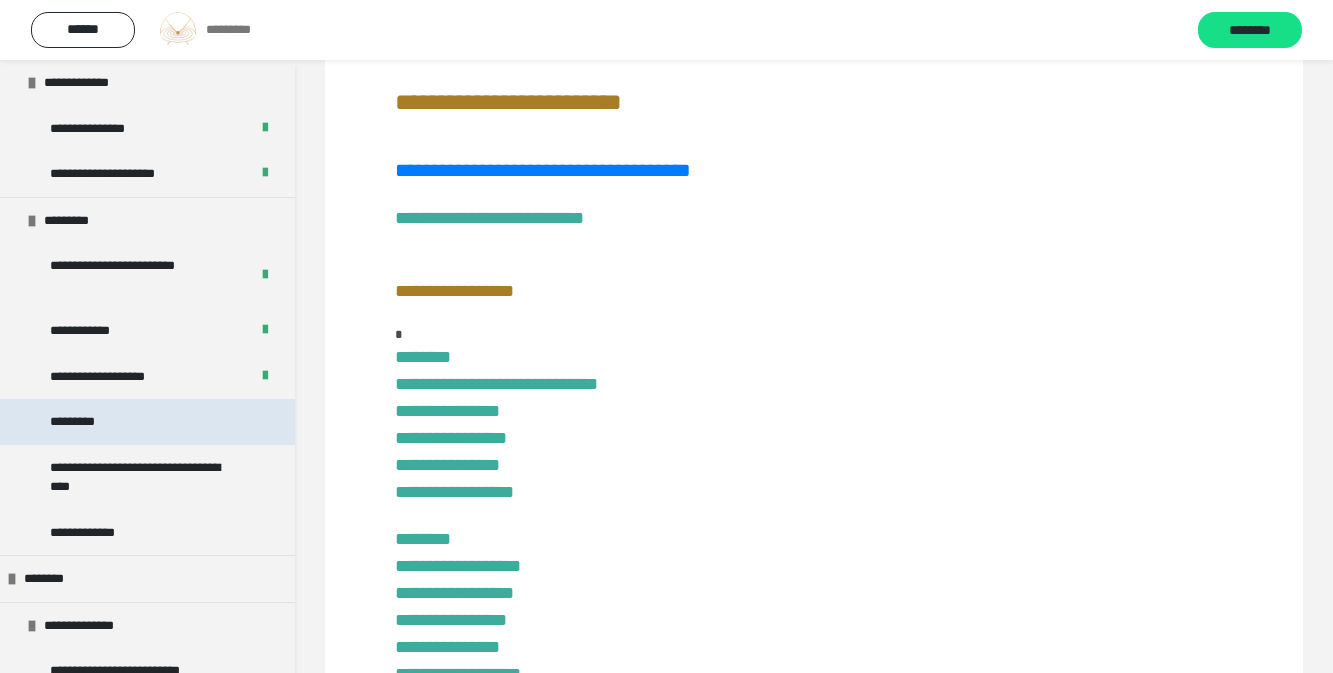 click on "*********" at bounding box center (147, 422) 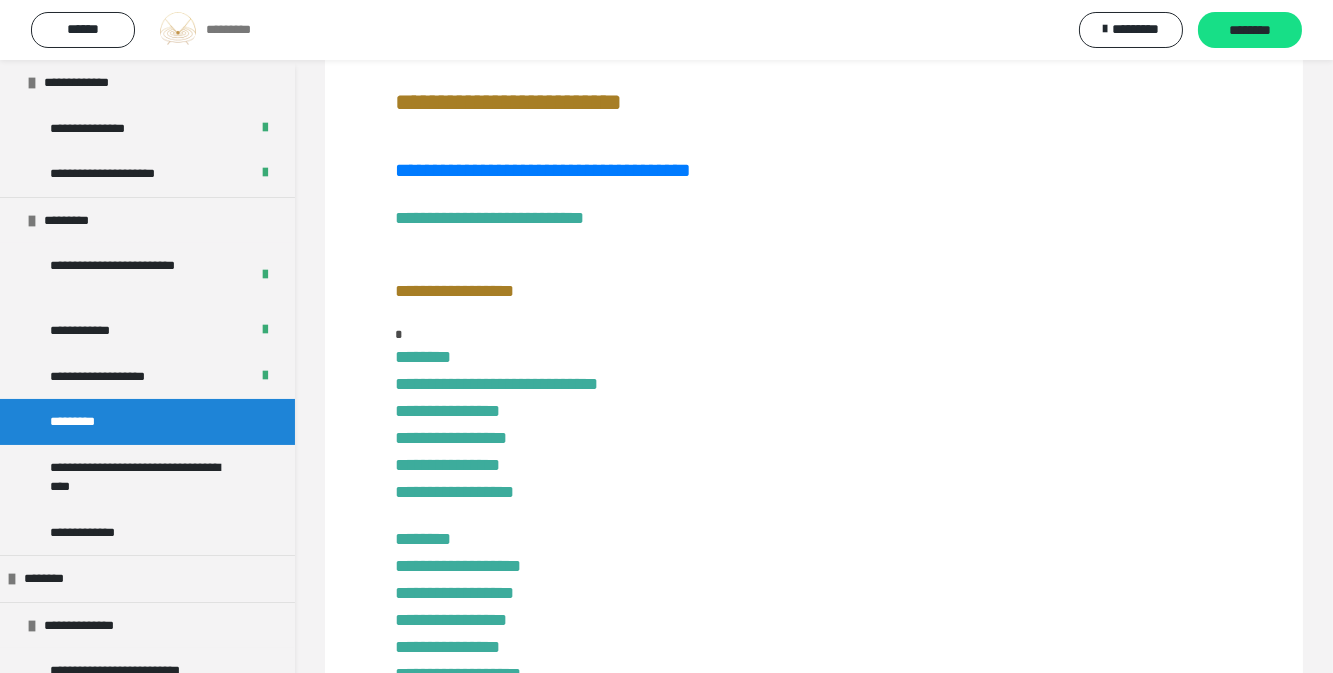 scroll, scrollTop: 60, scrollLeft: 0, axis: vertical 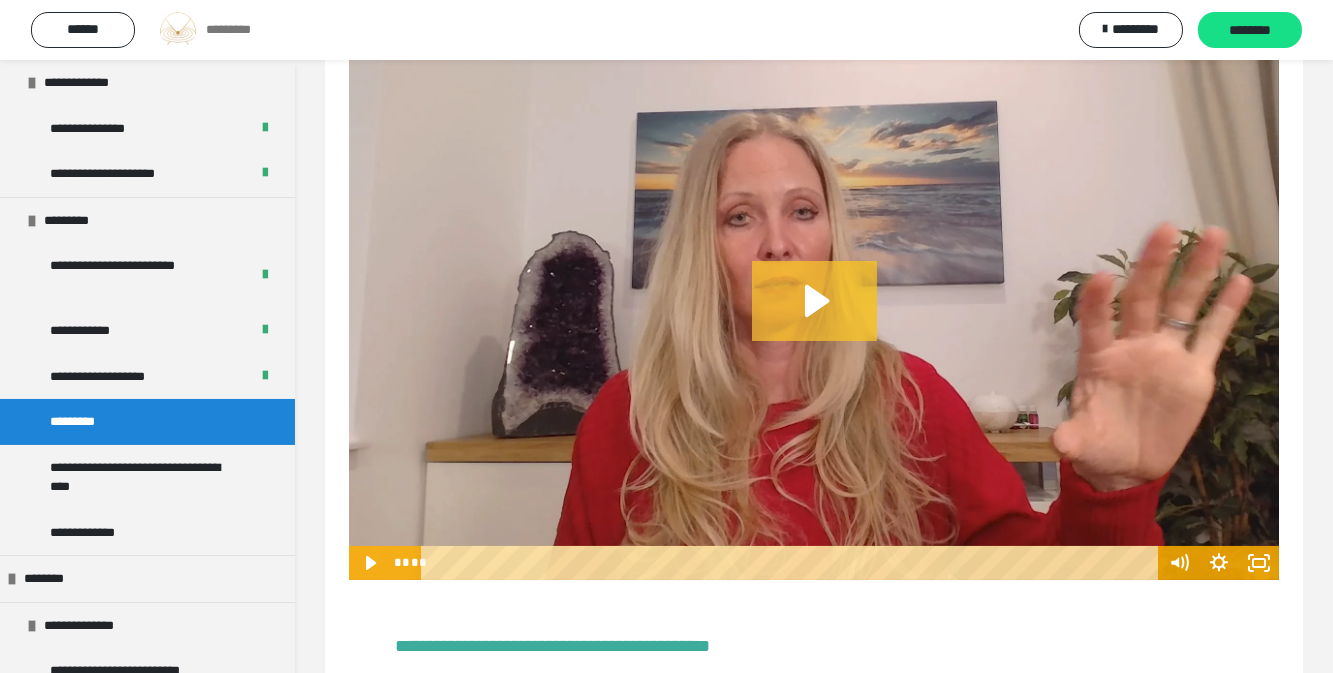 click 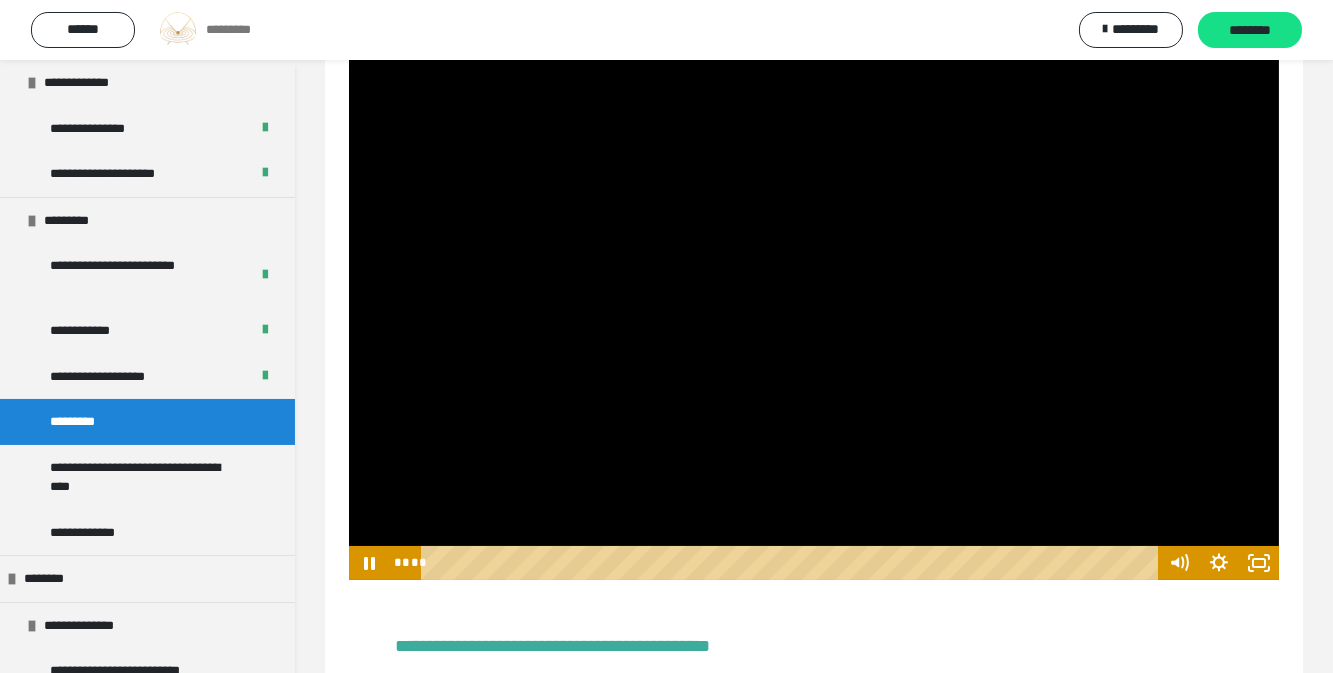 click on "**********" at bounding box center (814, 652) 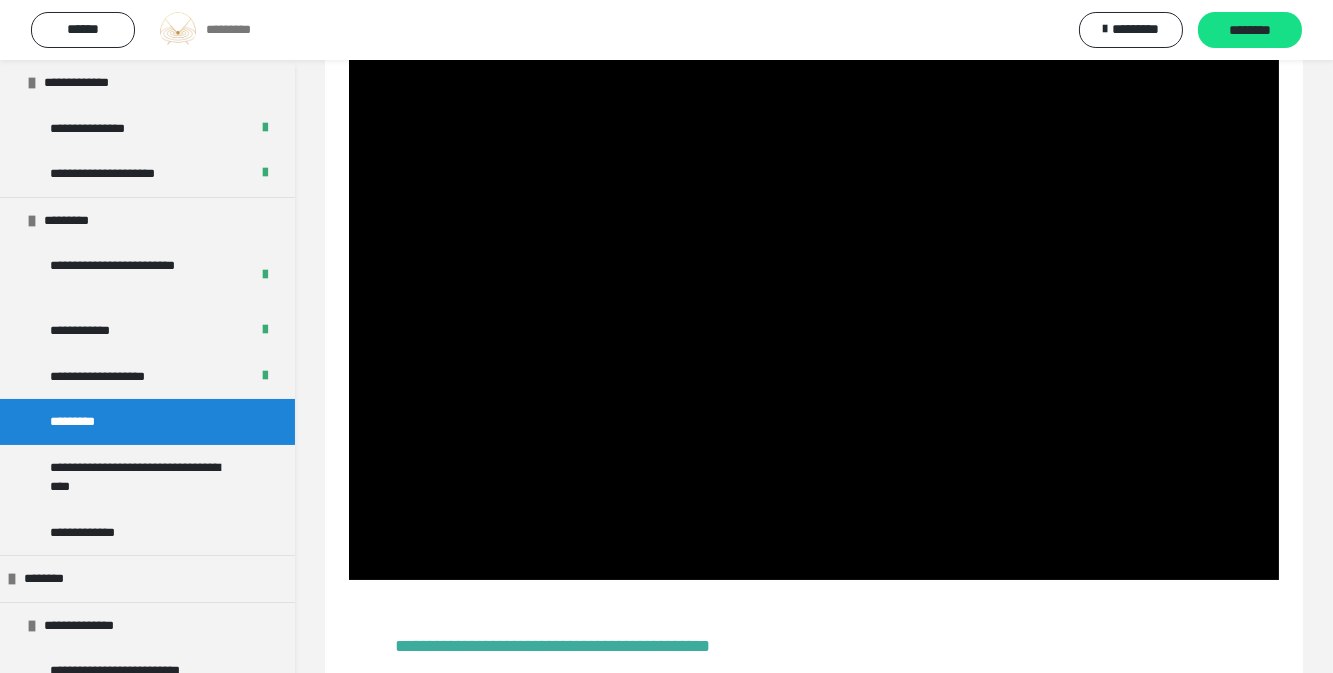click on "**********" at bounding box center [814, 652] 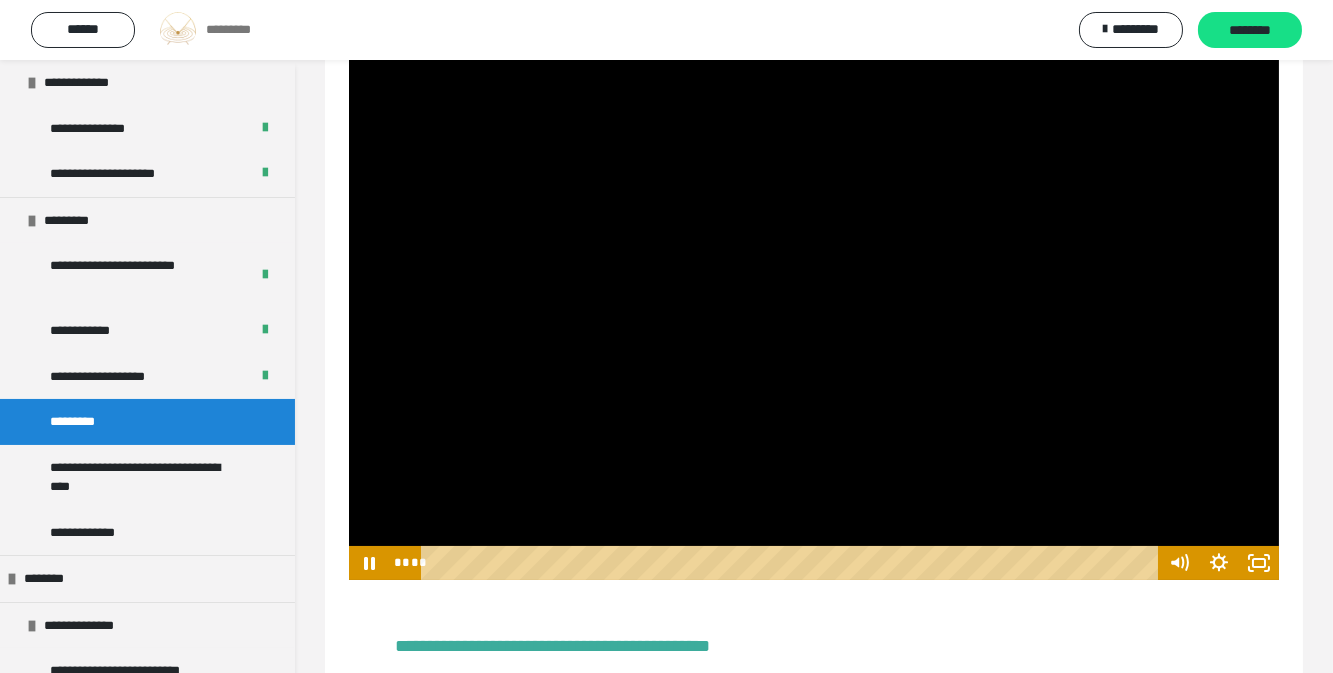 click at bounding box center (814, 318) 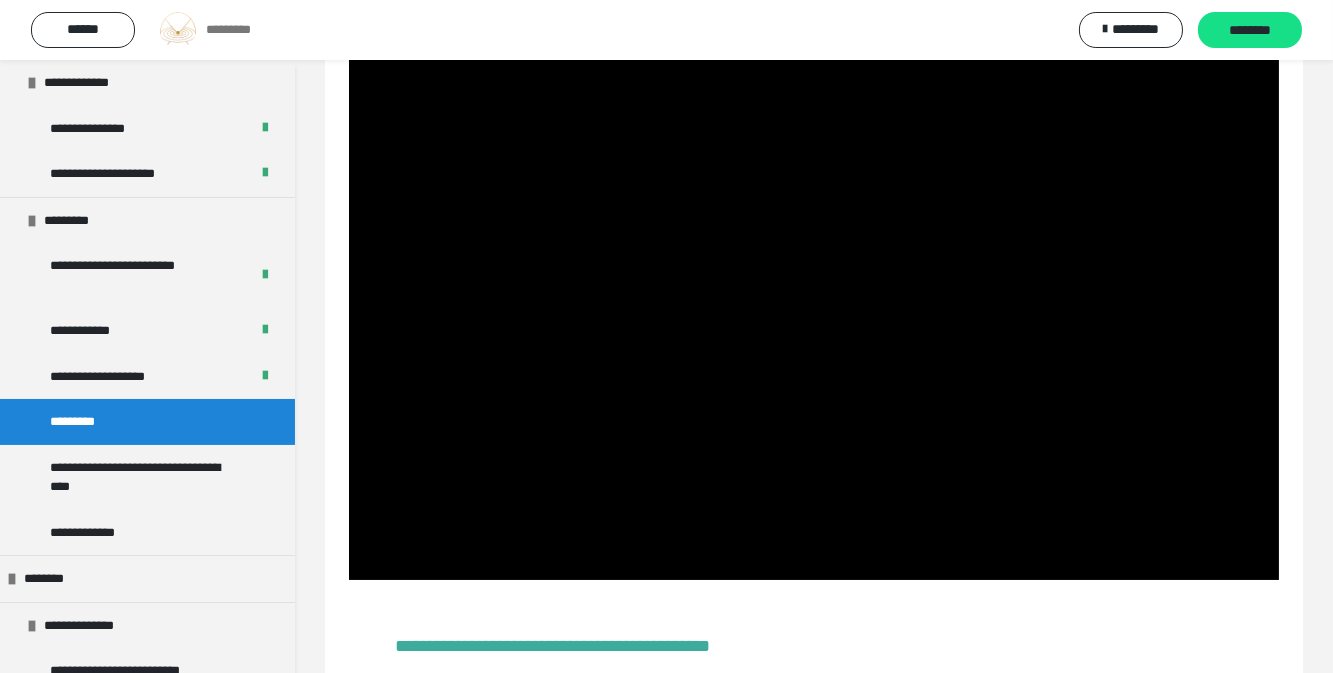 click at bounding box center [814, 318] 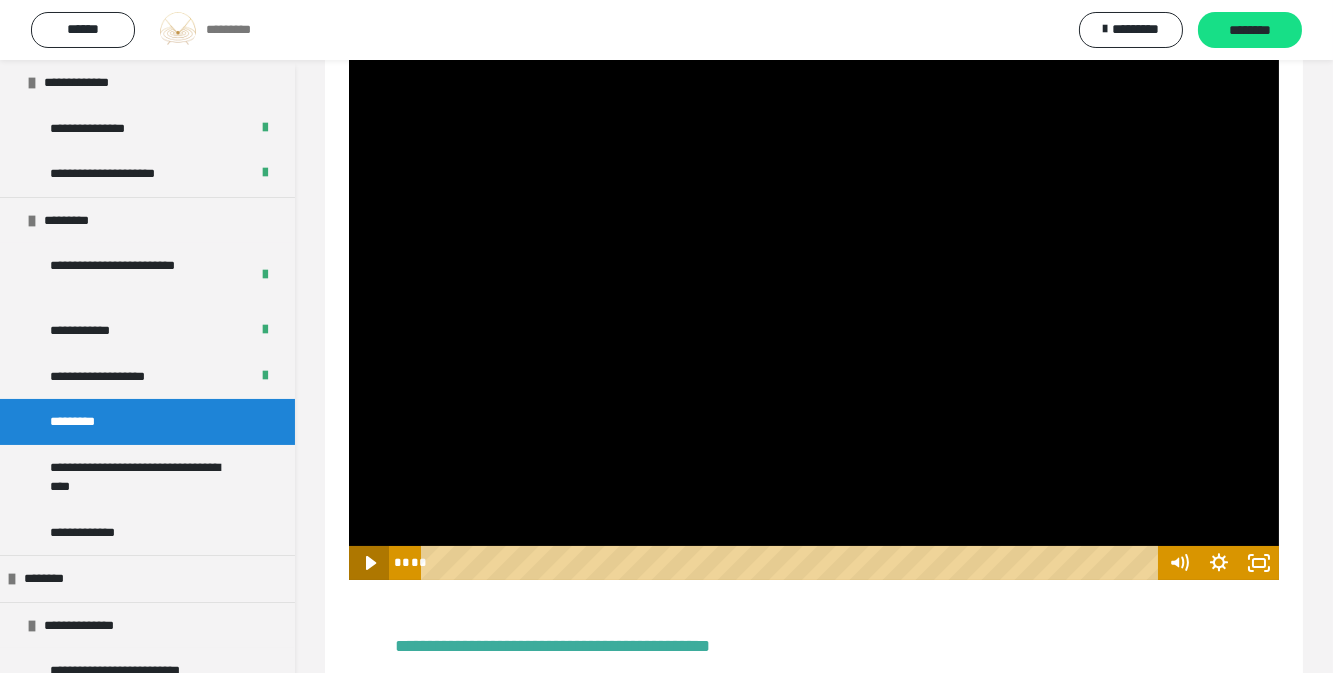 click 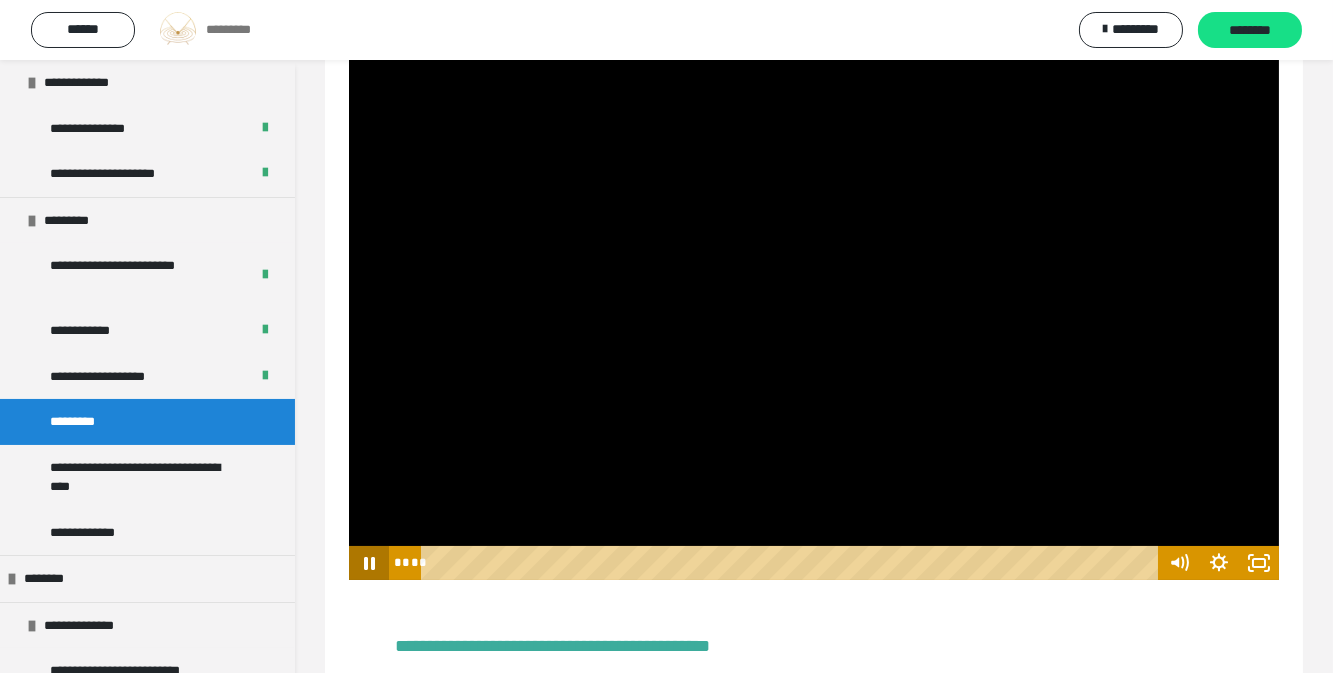 click 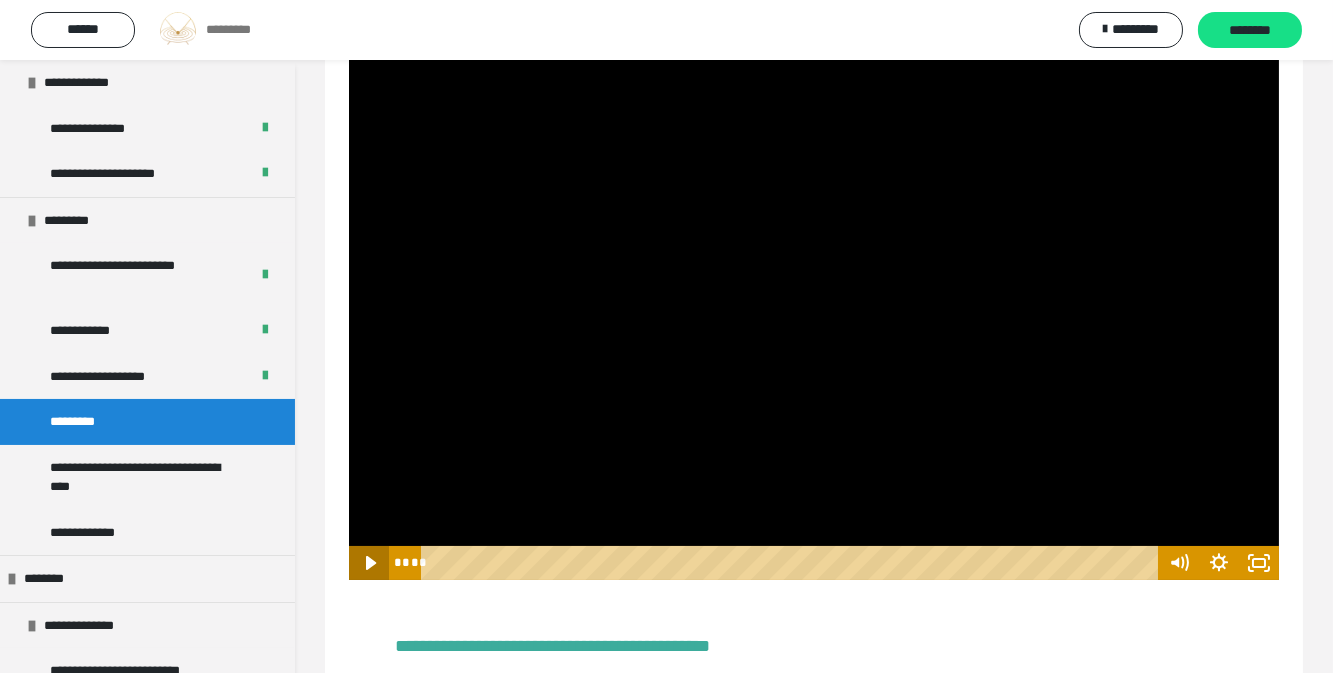 click 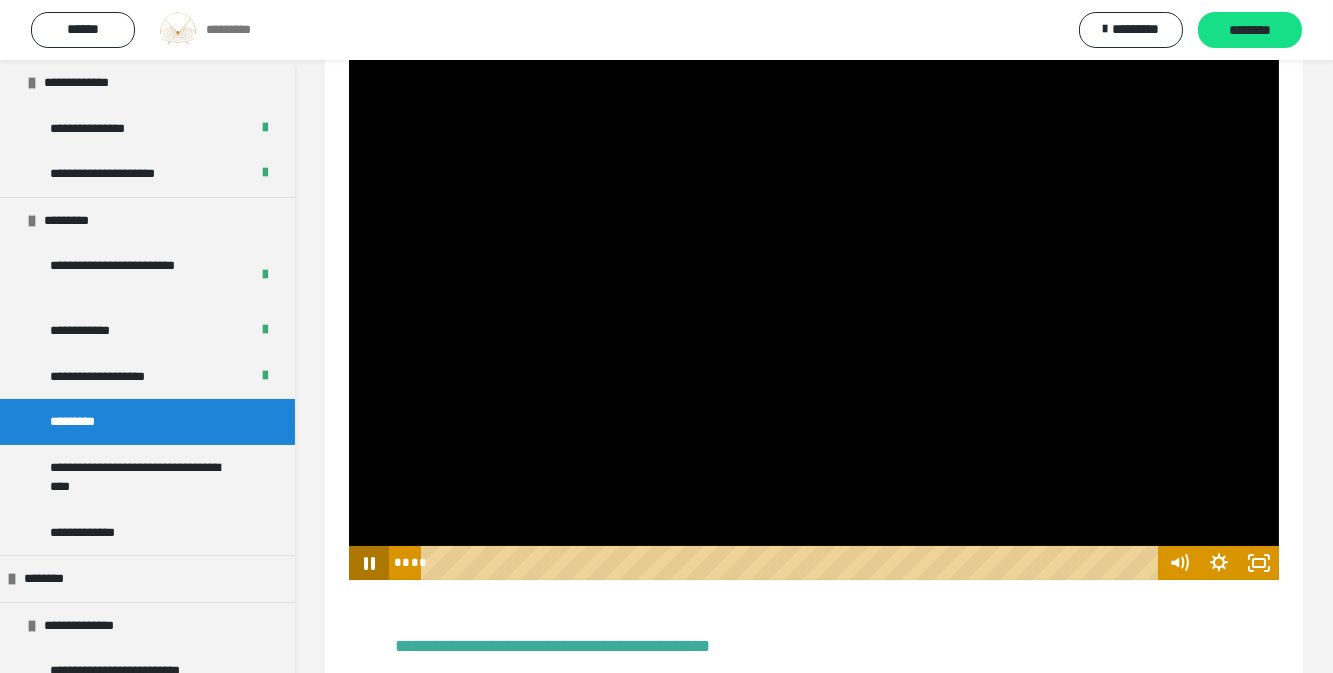 click 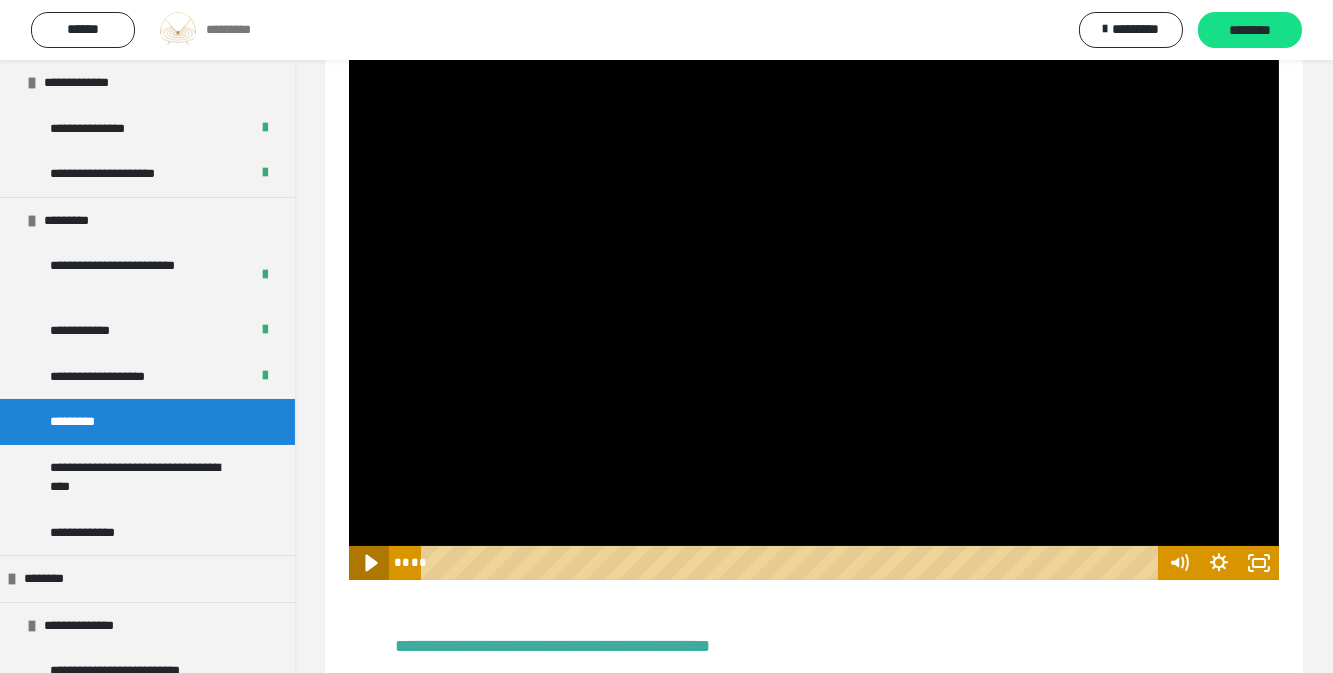 click 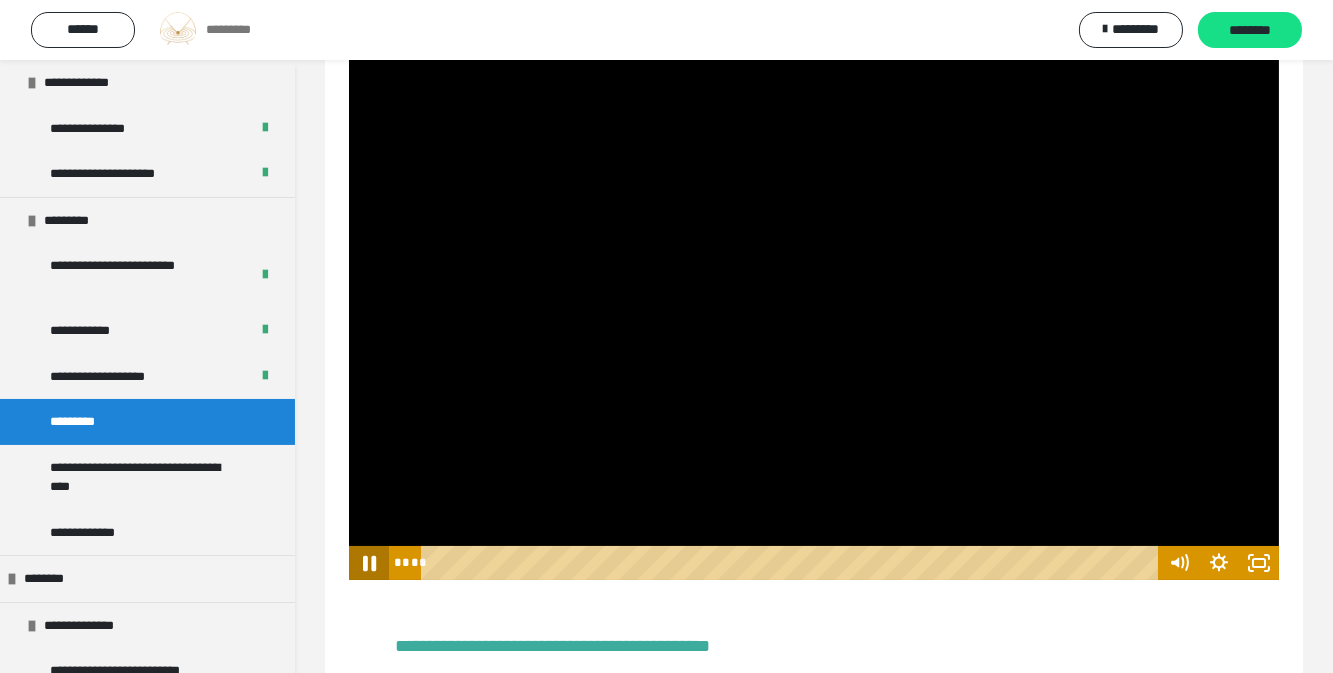 click 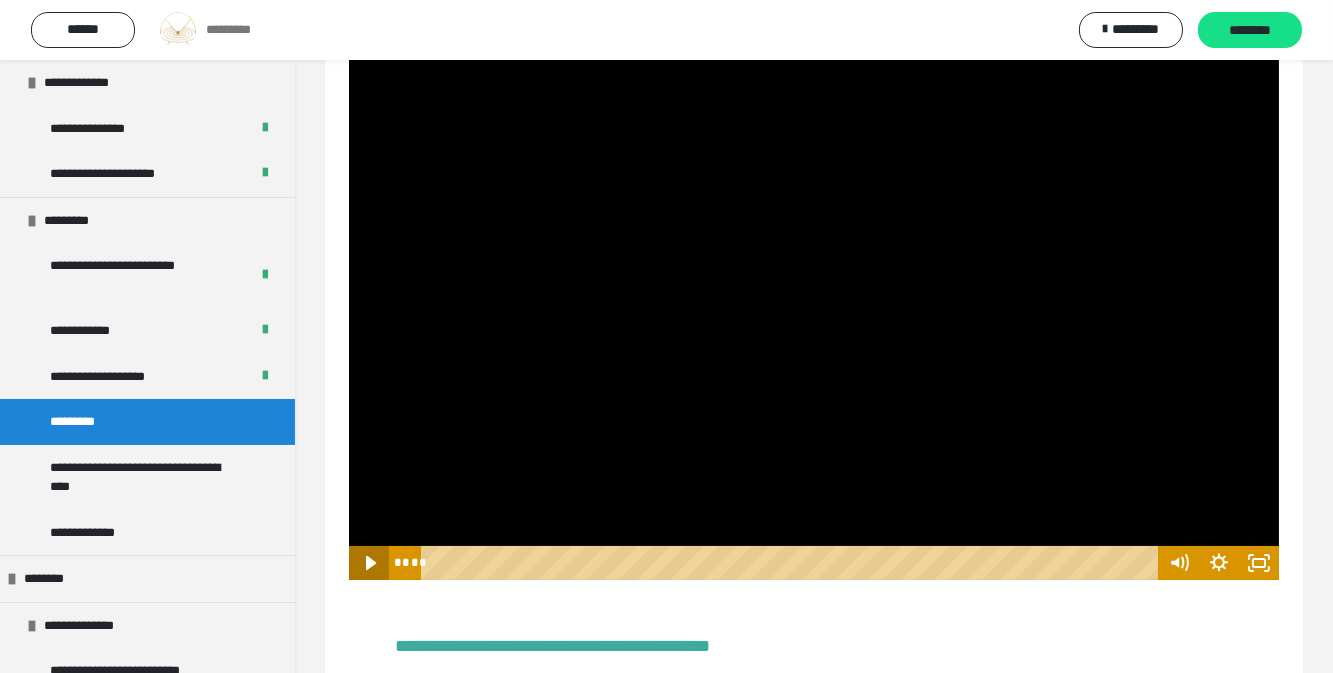 click 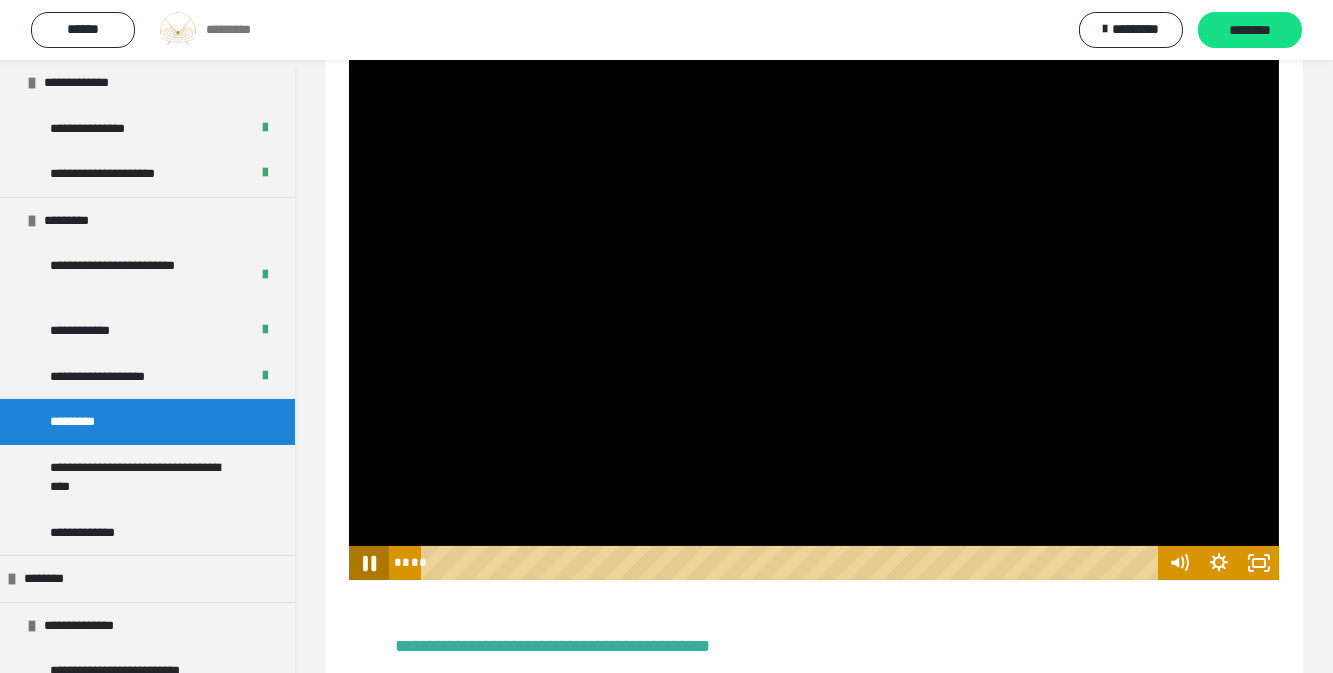click 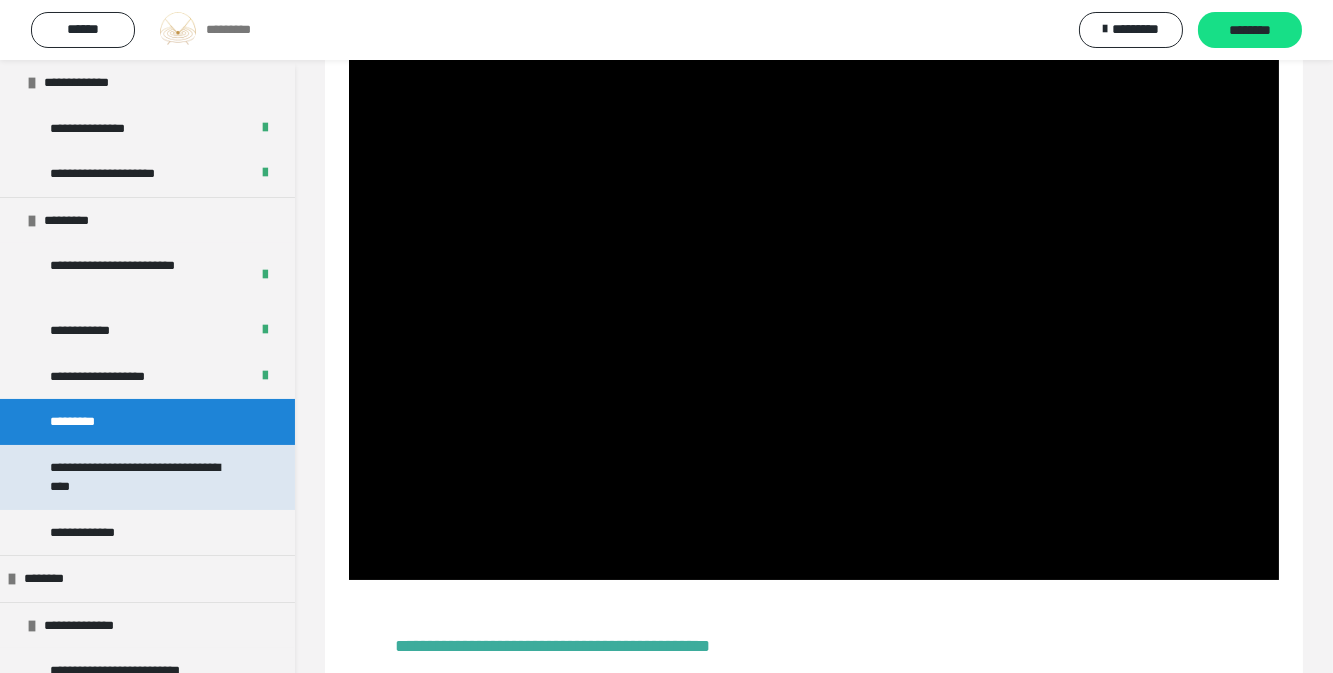 click on "**********" at bounding box center [142, 477] 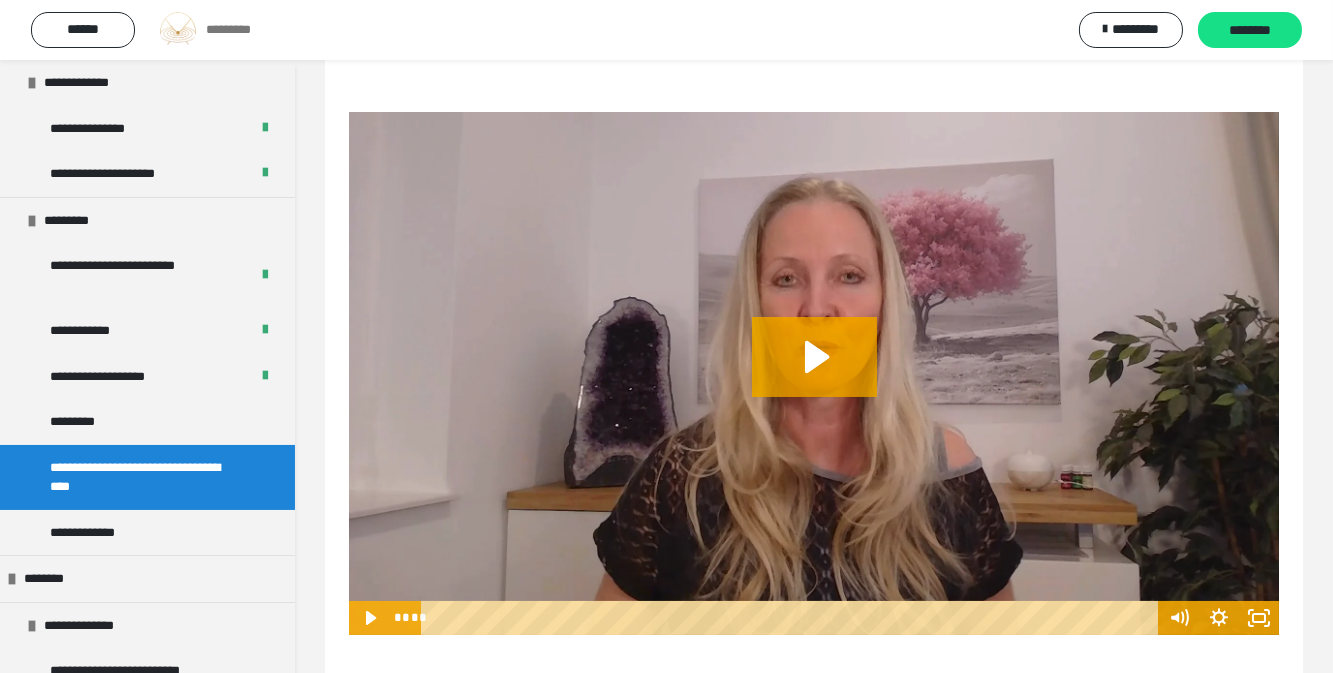 click on "**********" at bounding box center [142, 477] 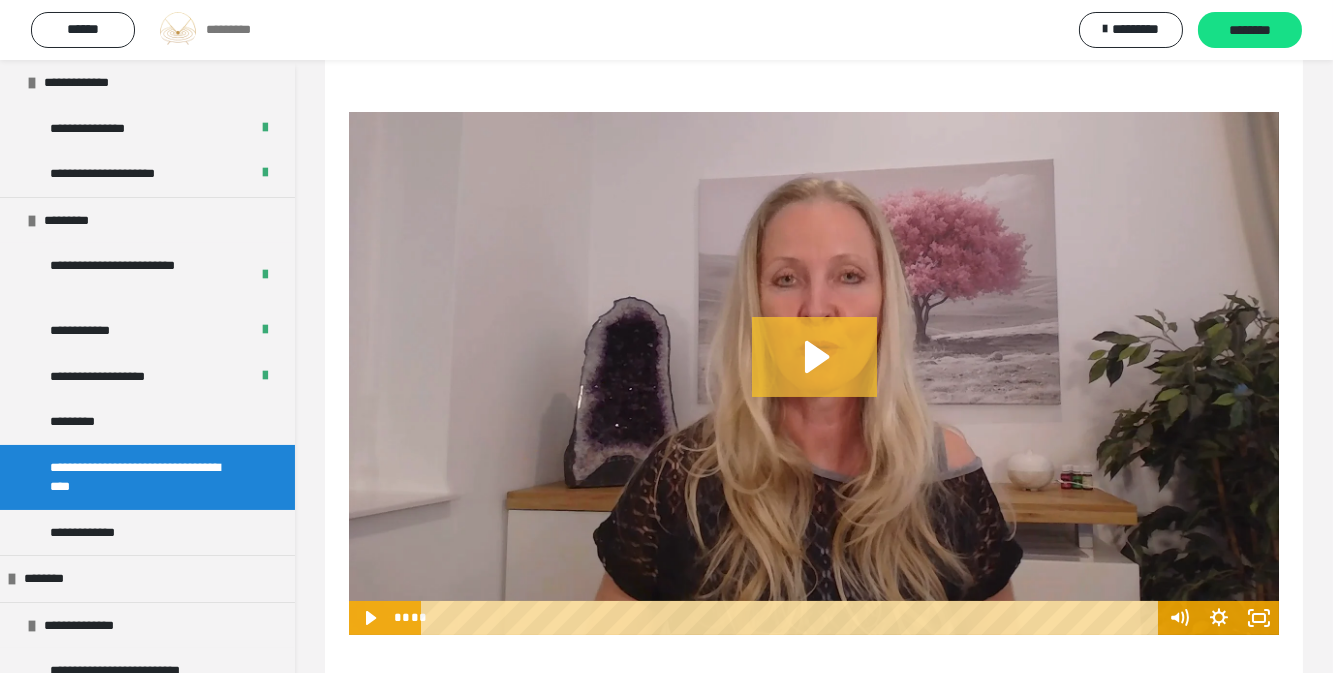 click 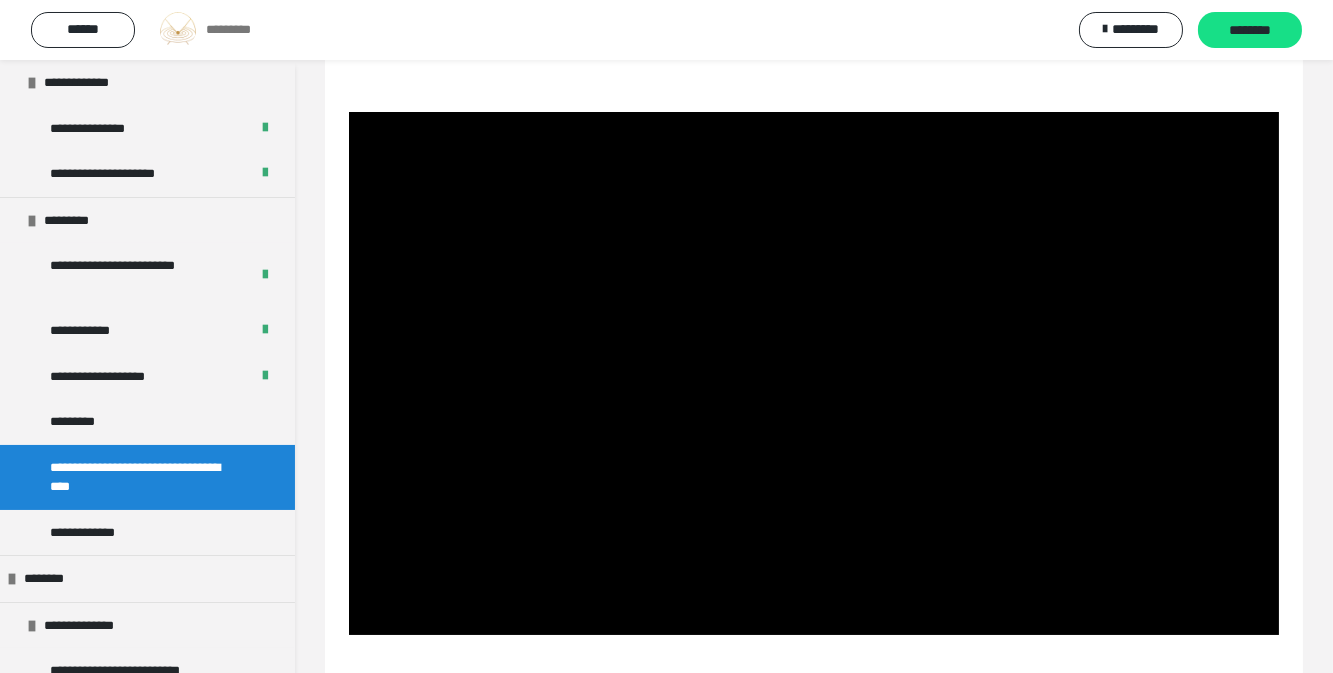 click at bounding box center (814, 373) 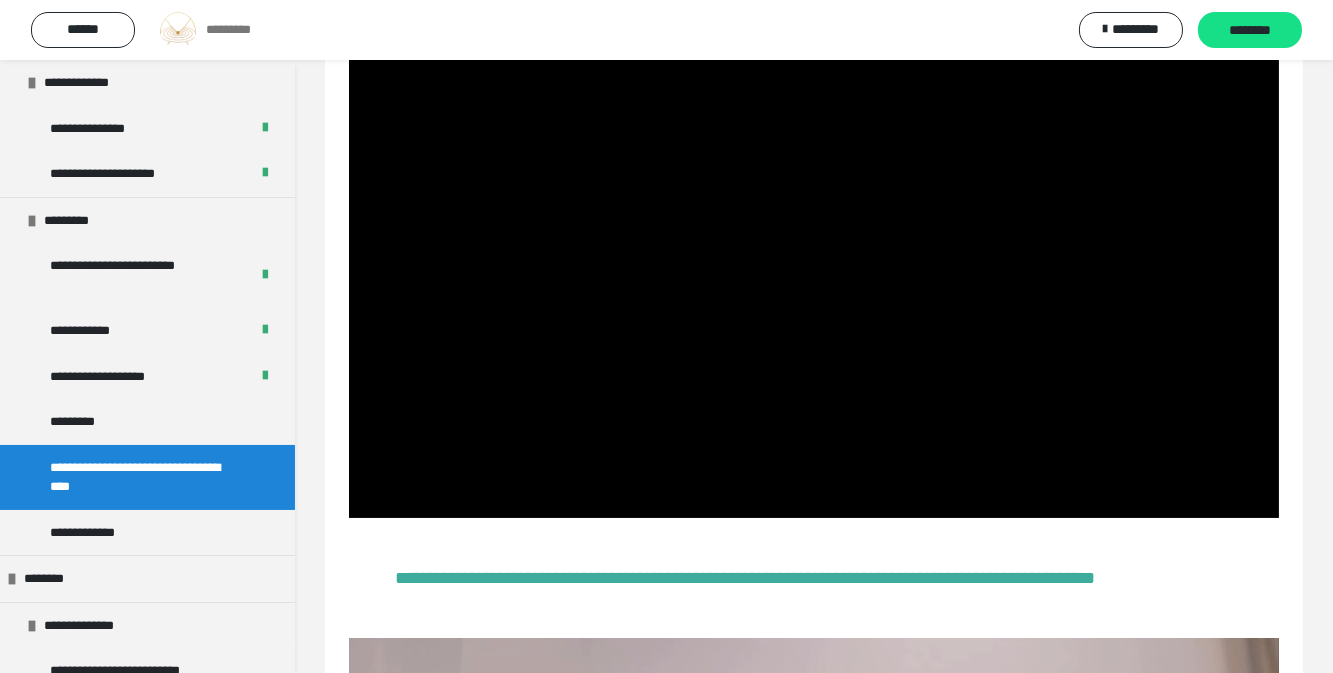 scroll, scrollTop: 382, scrollLeft: 0, axis: vertical 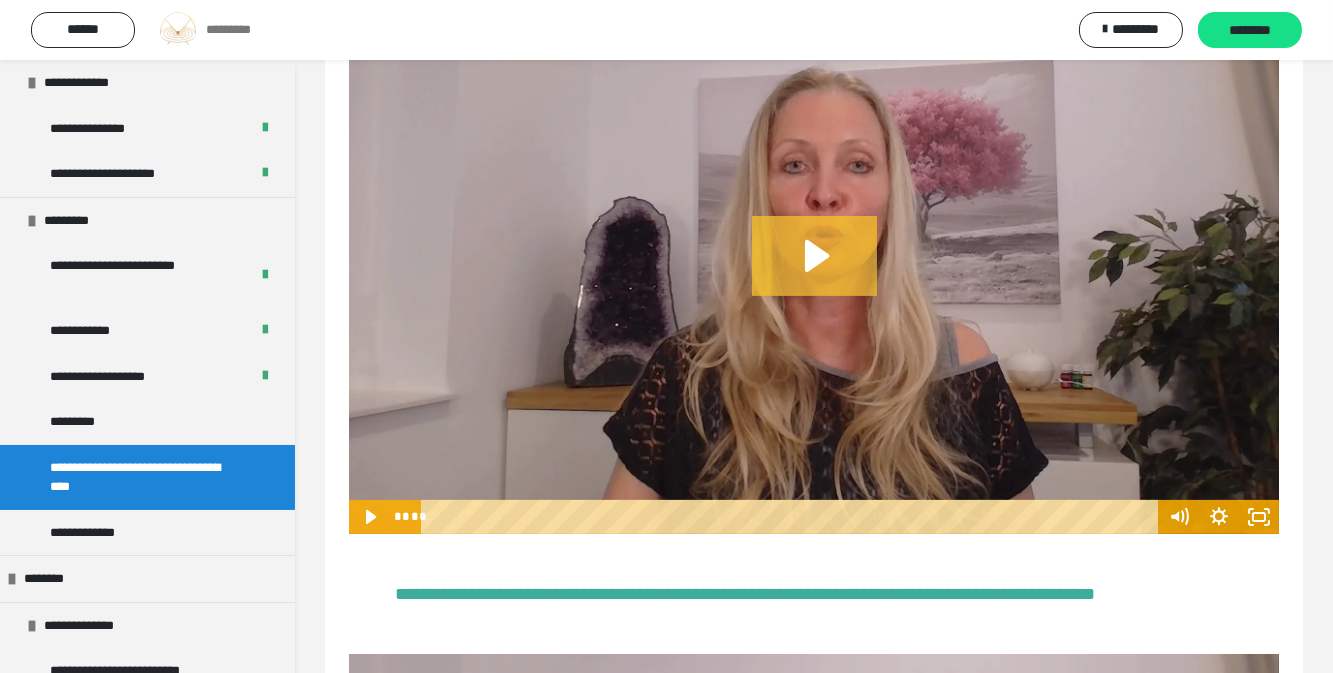 click 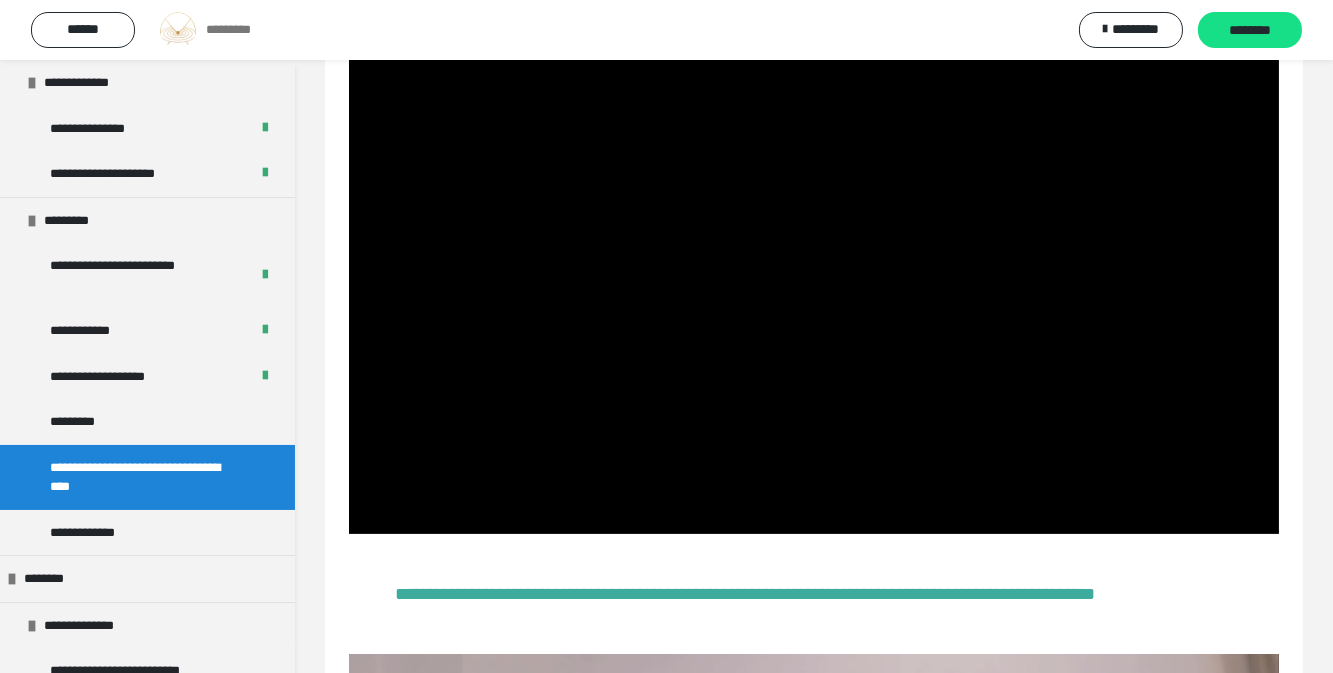 click at bounding box center (814, 272) 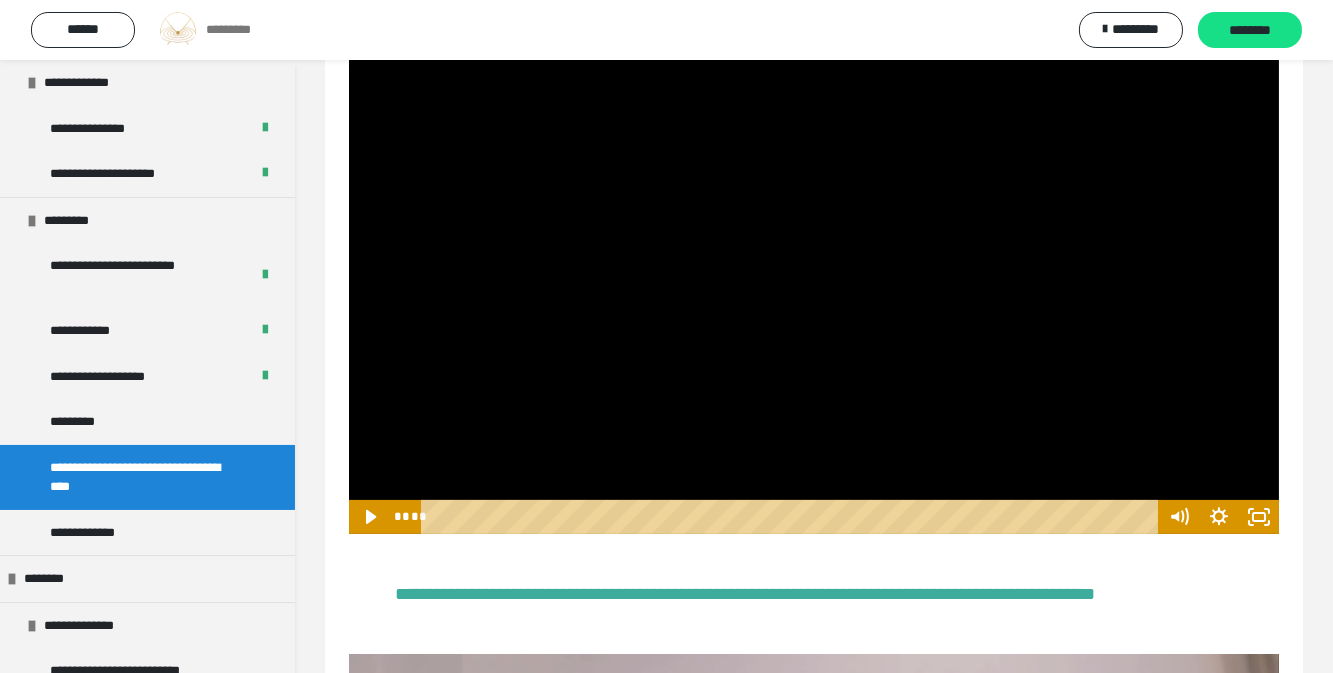 click at bounding box center (814, 272) 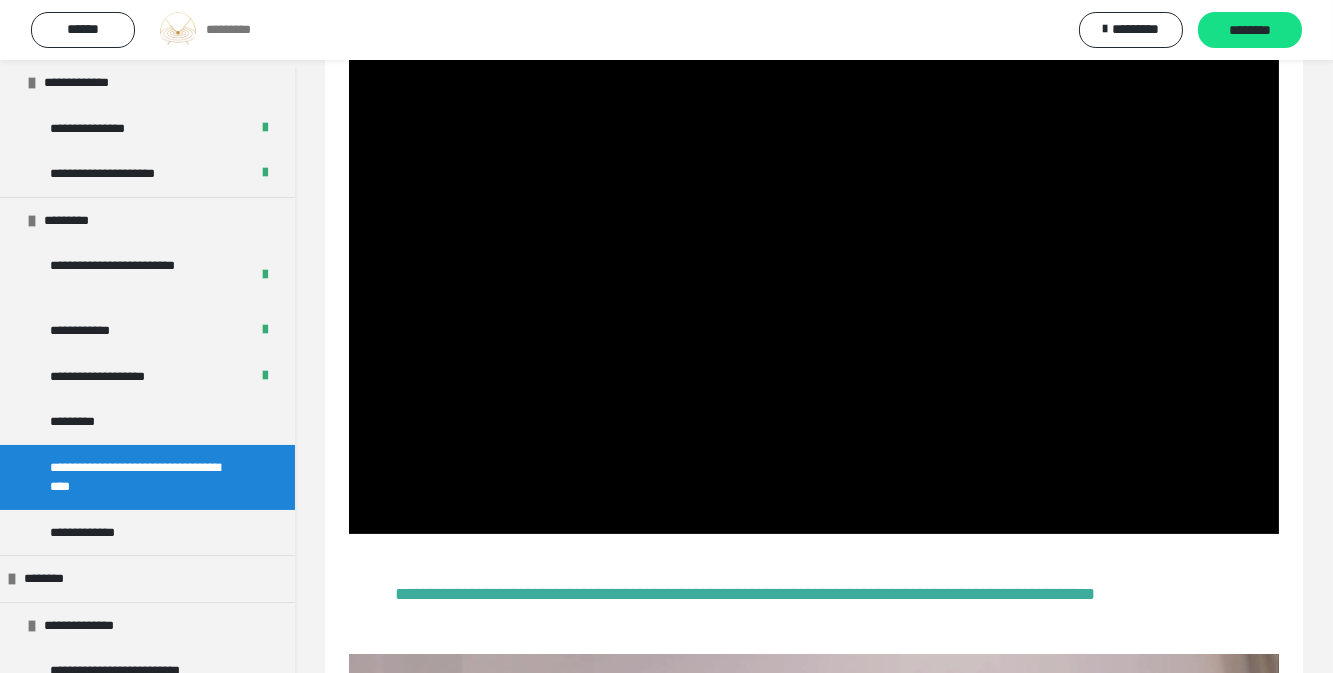 click at bounding box center (814, 272) 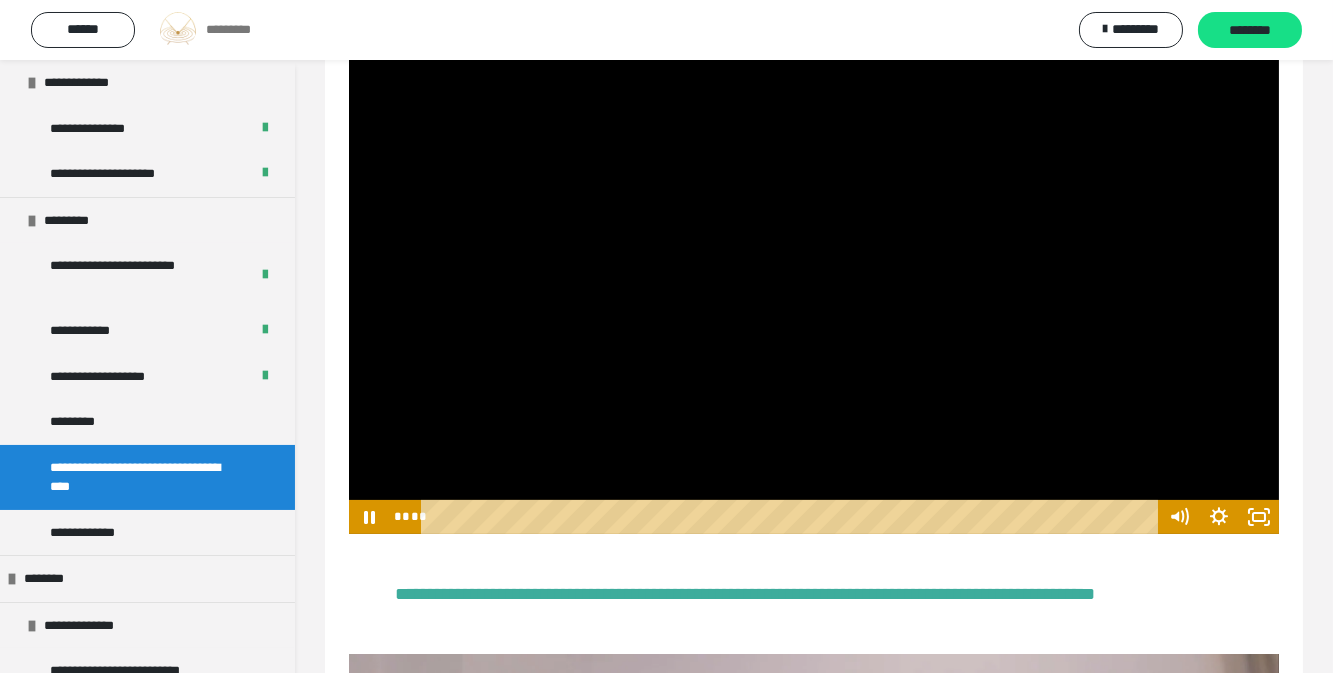 click at bounding box center [814, 272] 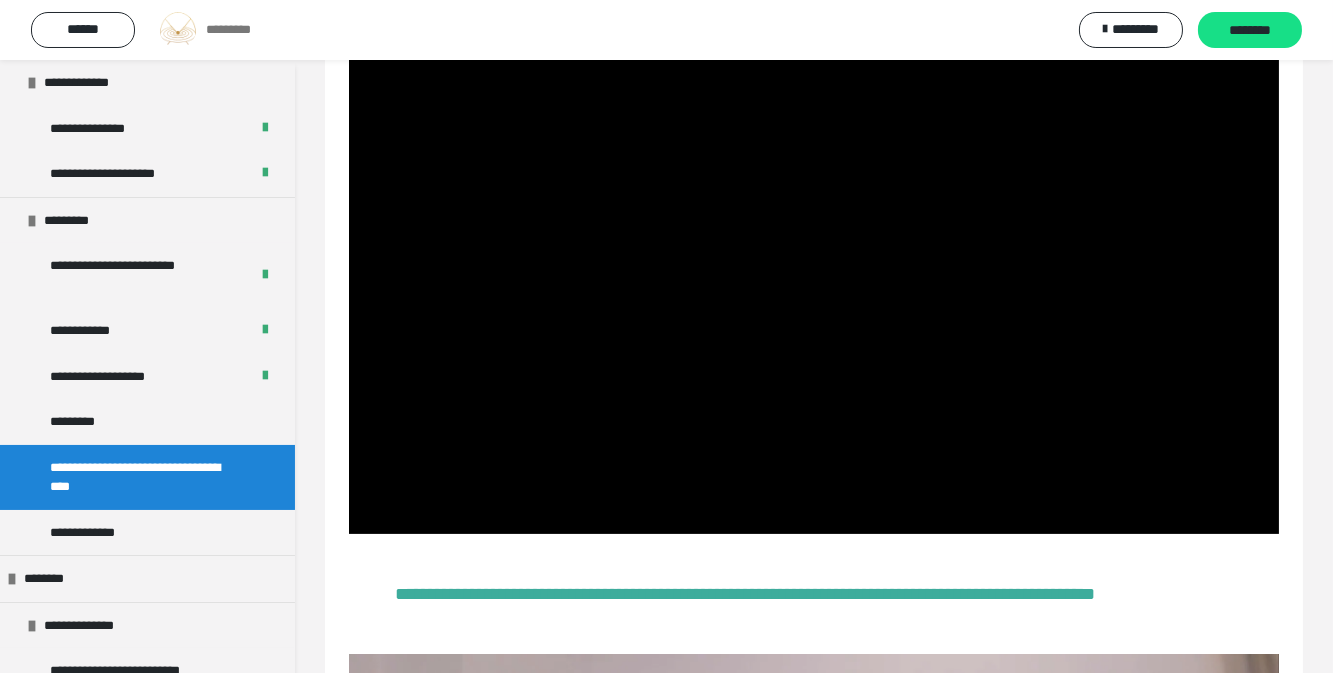 click at bounding box center (814, 272) 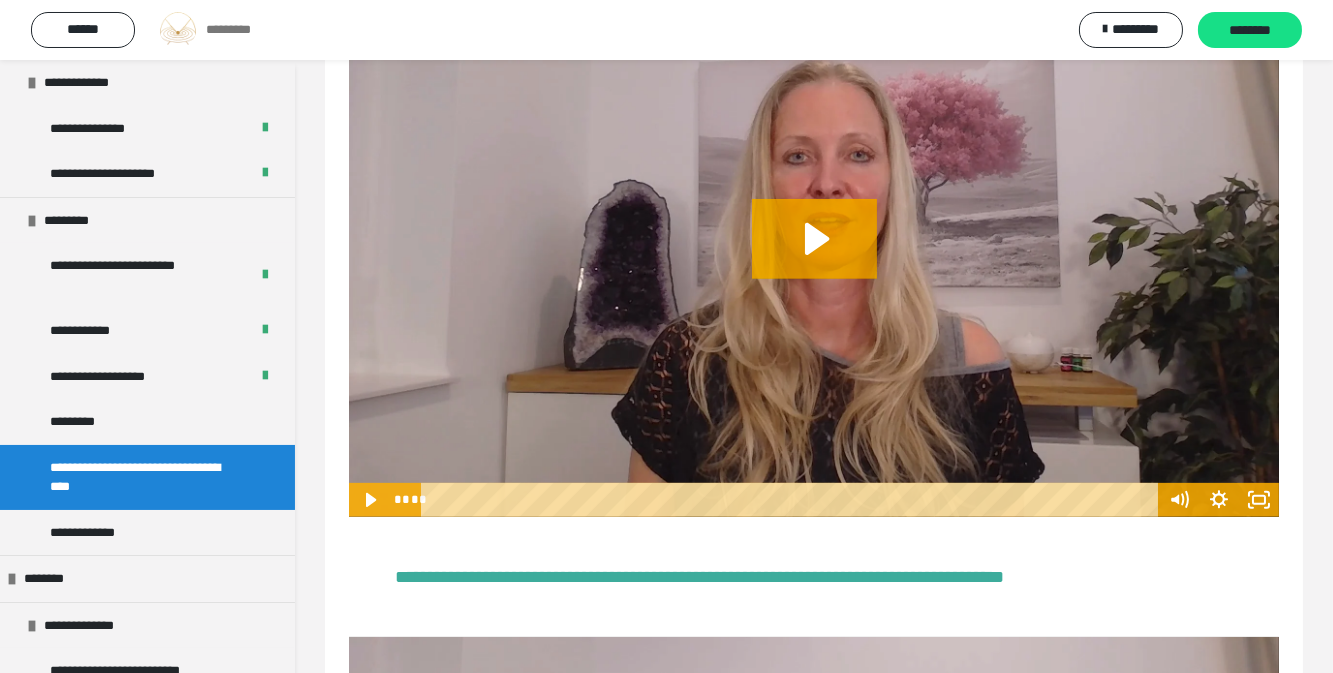 scroll, scrollTop: 1698, scrollLeft: 0, axis: vertical 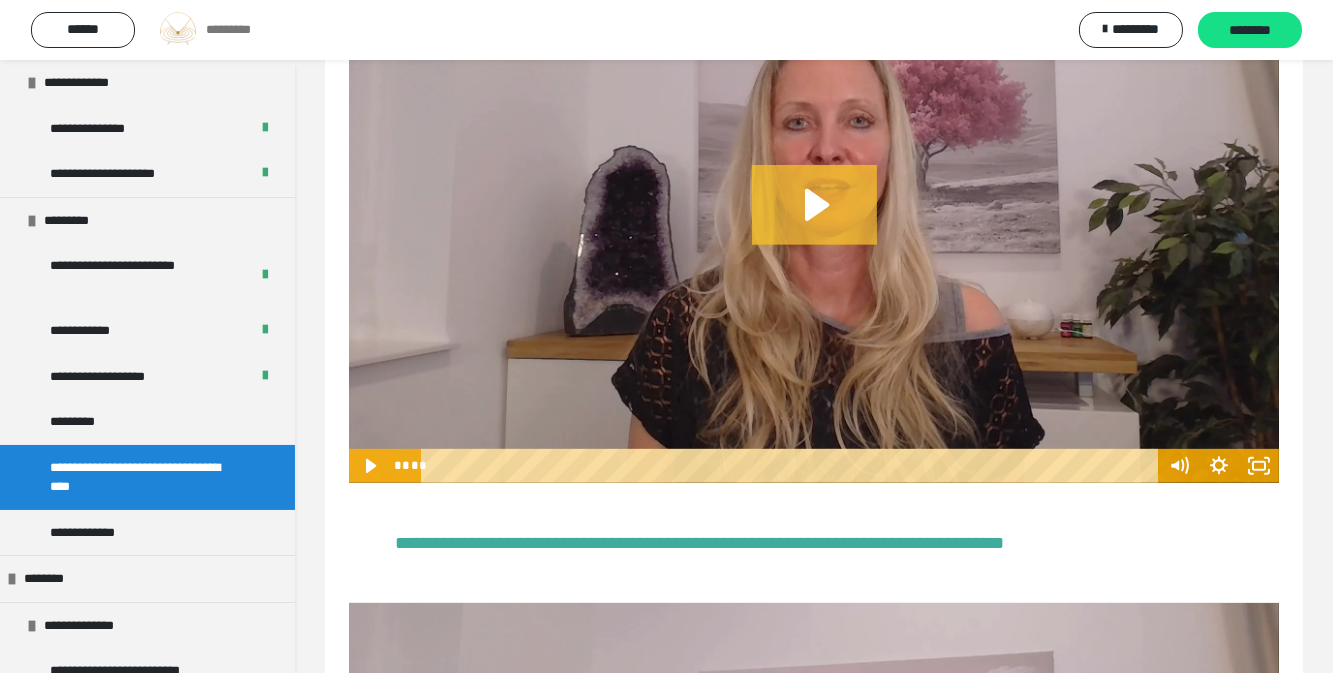 click 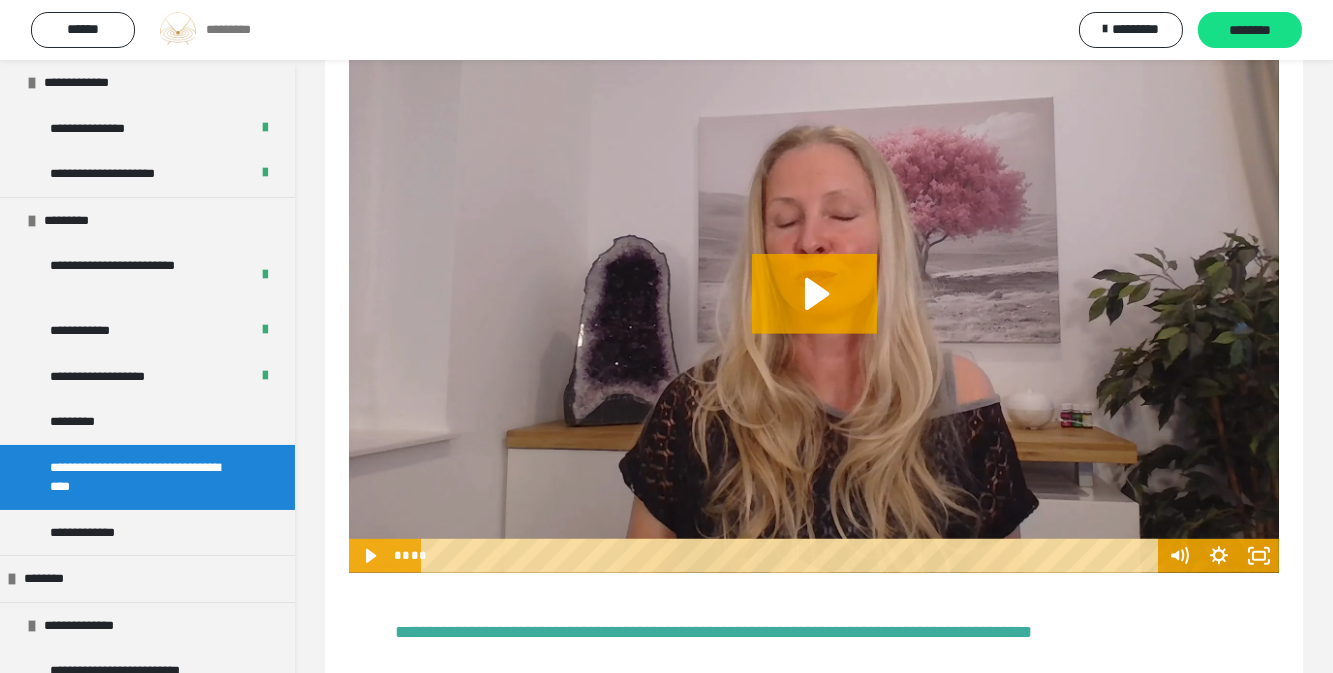 scroll, scrollTop: 2261, scrollLeft: 0, axis: vertical 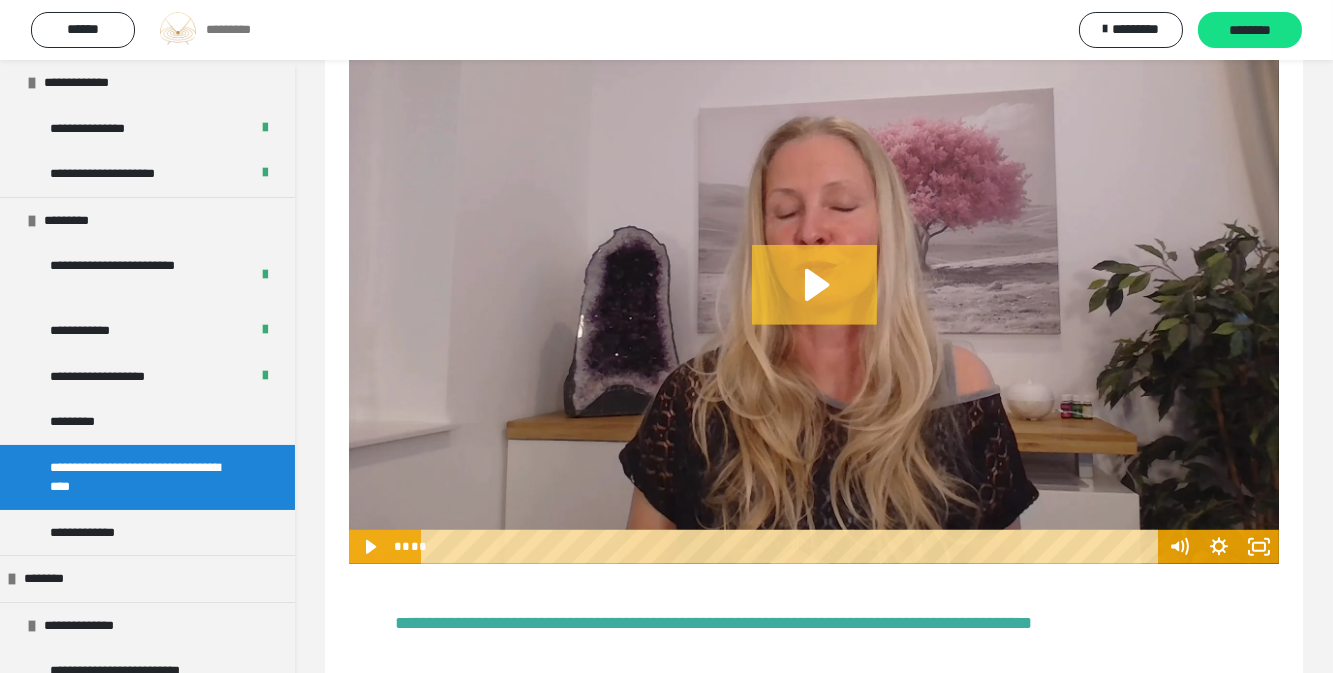 click 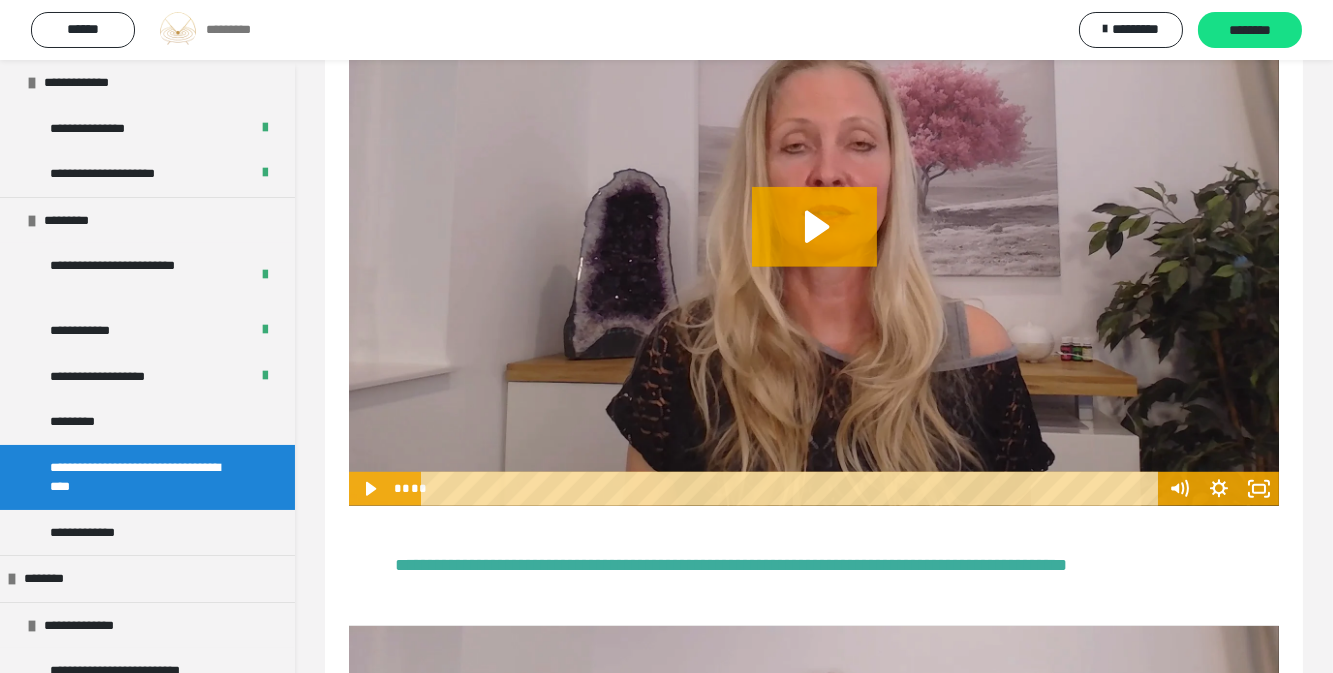 scroll, scrollTop: 2976, scrollLeft: 0, axis: vertical 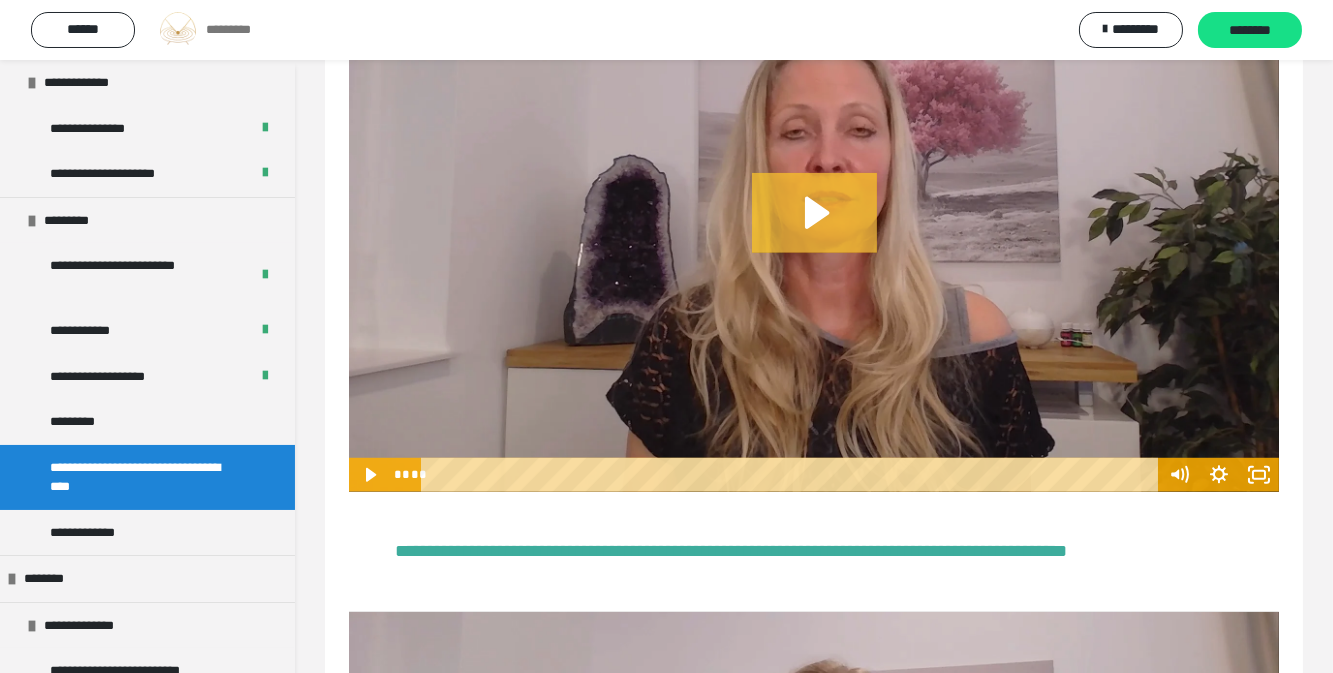 click 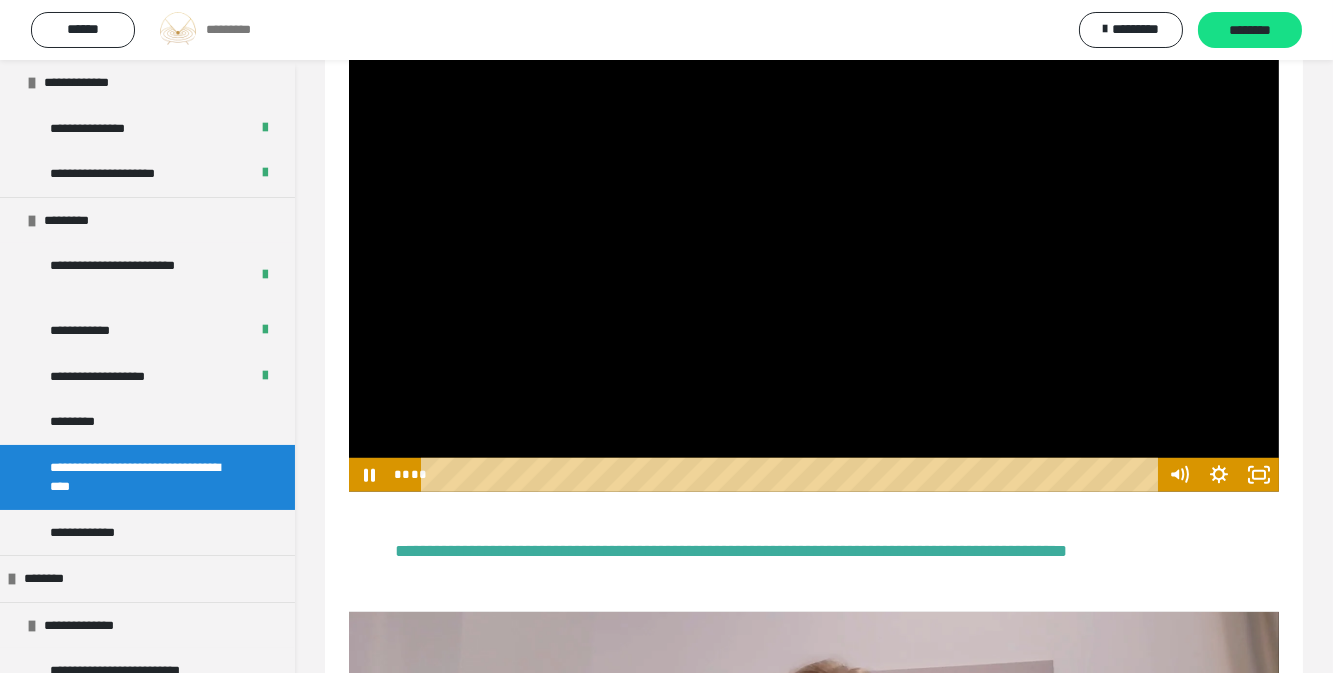 click at bounding box center [814, 230] 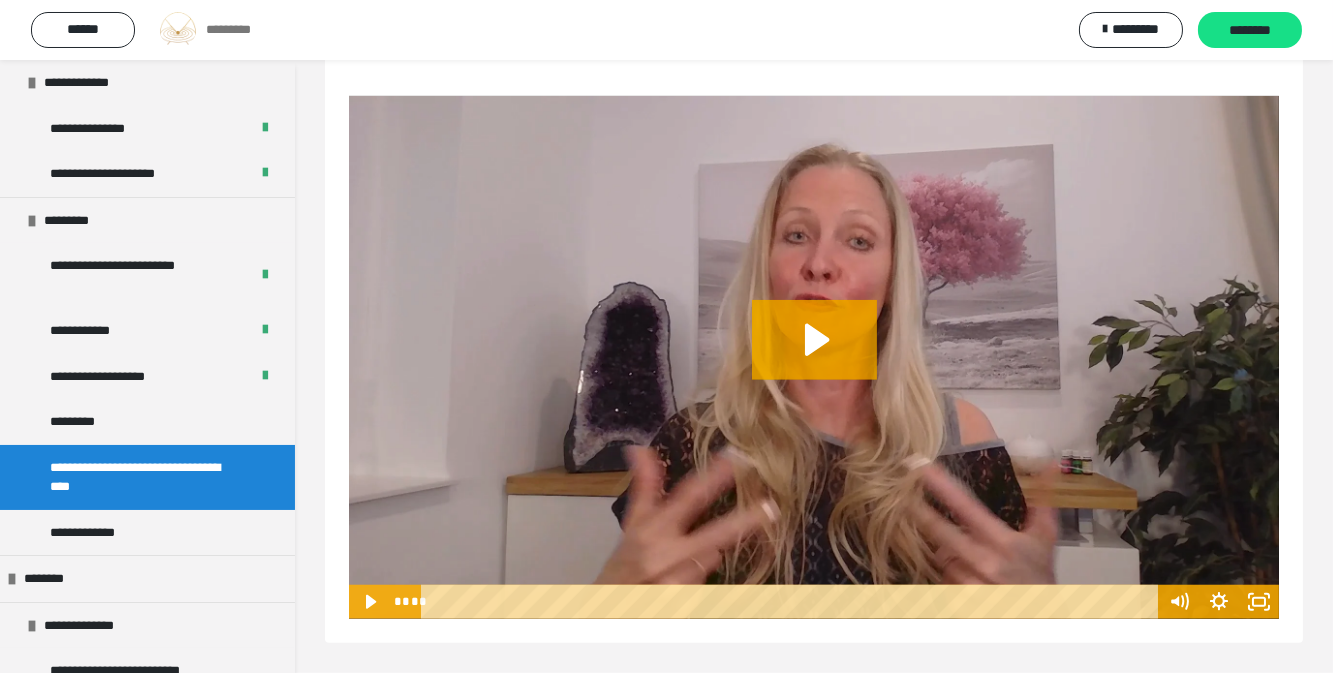 scroll, scrollTop: 3573, scrollLeft: 0, axis: vertical 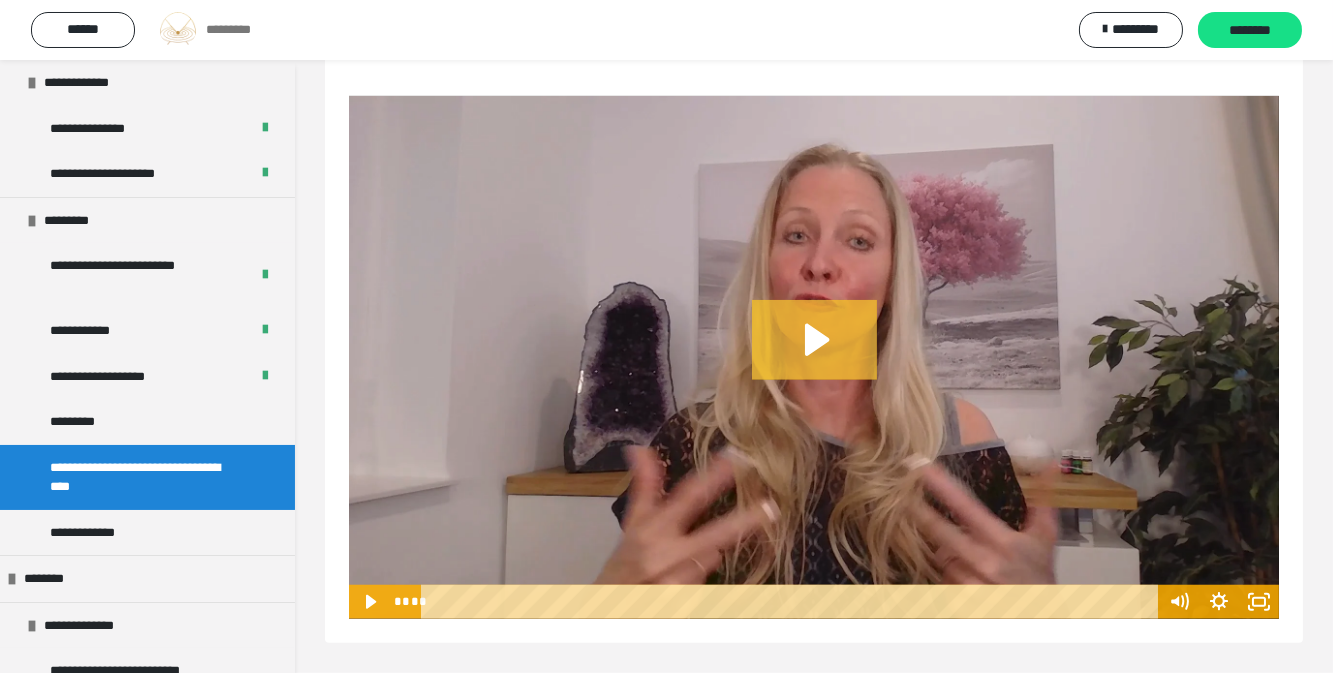 click 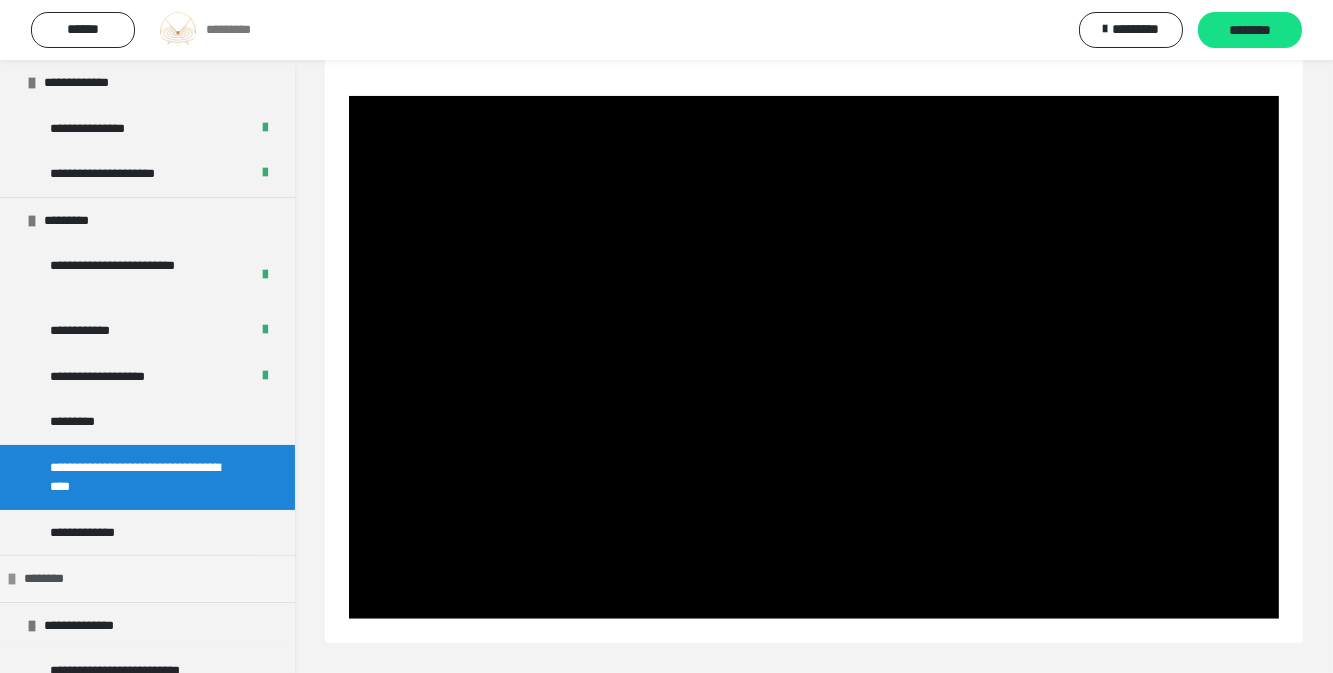 click on "********" at bounding box center [147, 578] 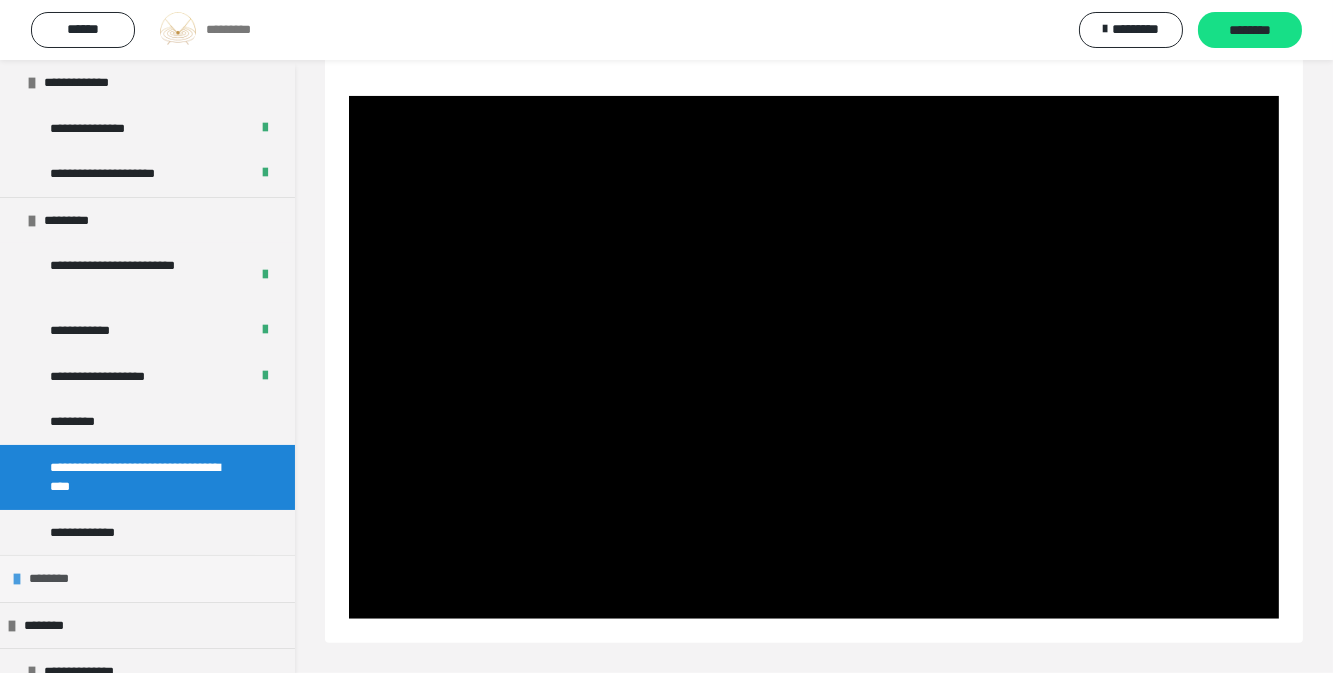 click on "********" at bounding box center (147, 578) 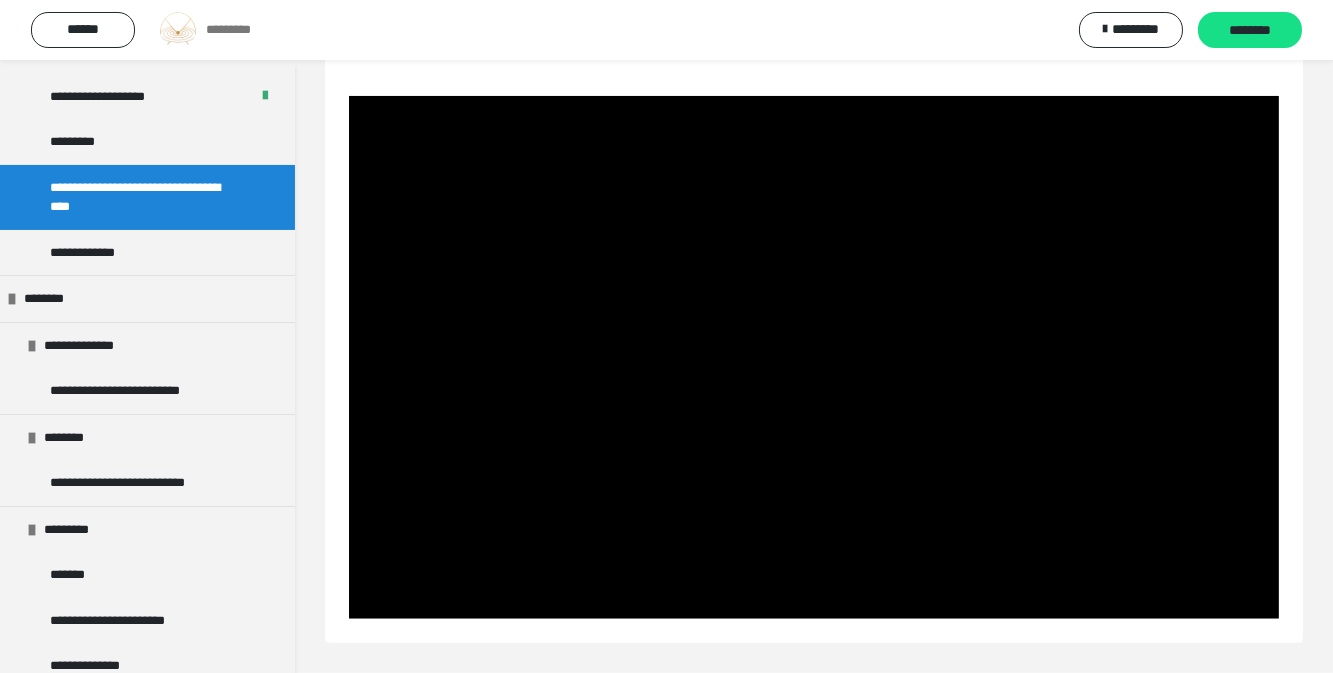 scroll, scrollTop: 785, scrollLeft: 0, axis: vertical 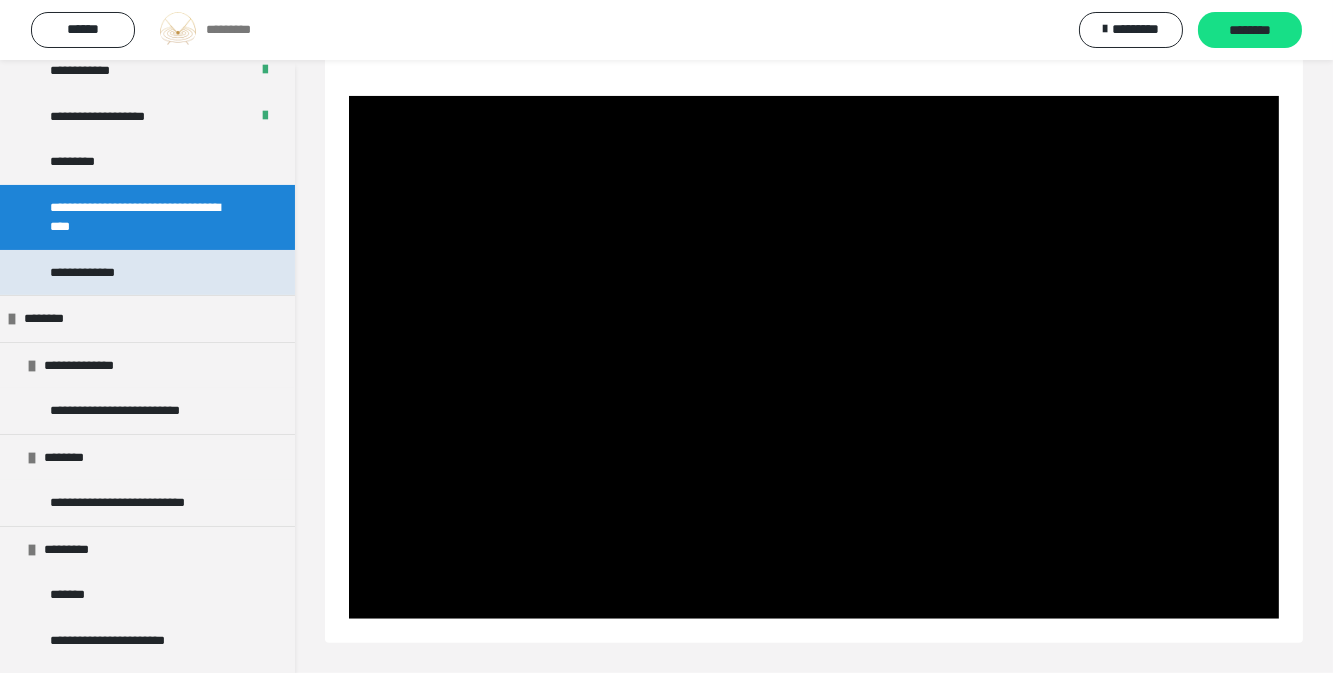 click on "**********" at bounding box center (147, 273) 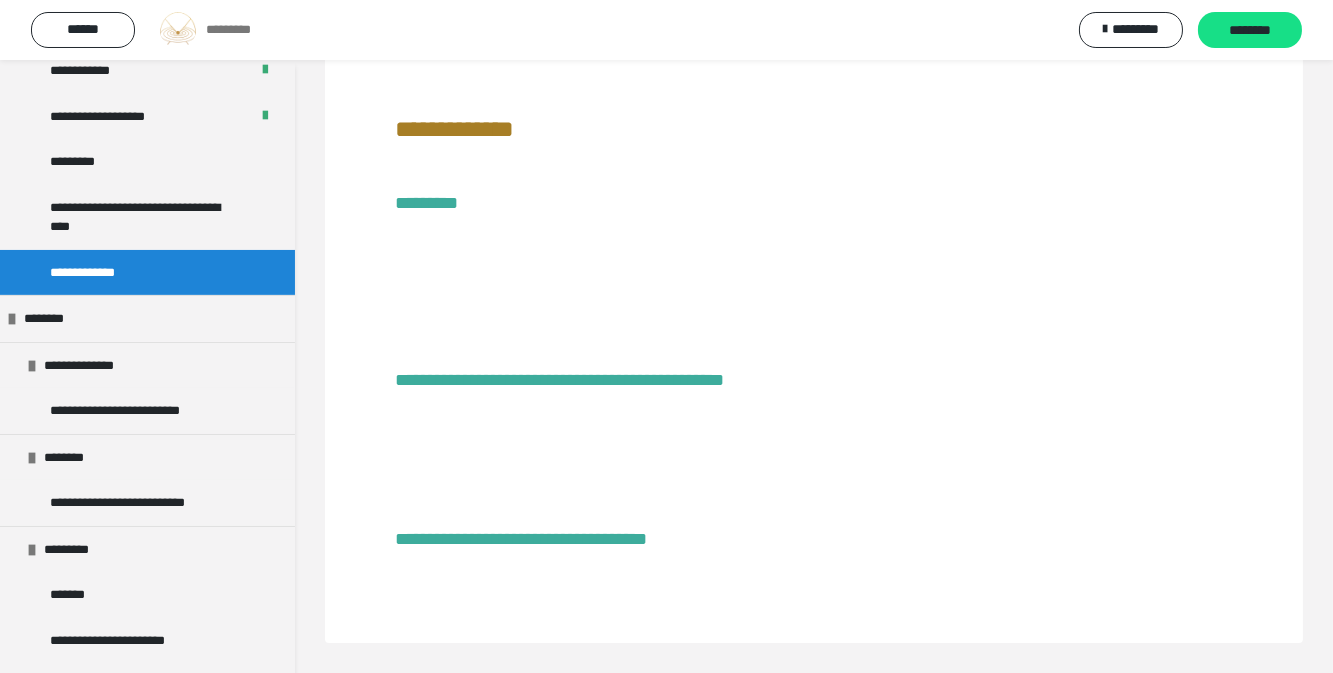 scroll, scrollTop: 77, scrollLeft: 0, axis: vertical 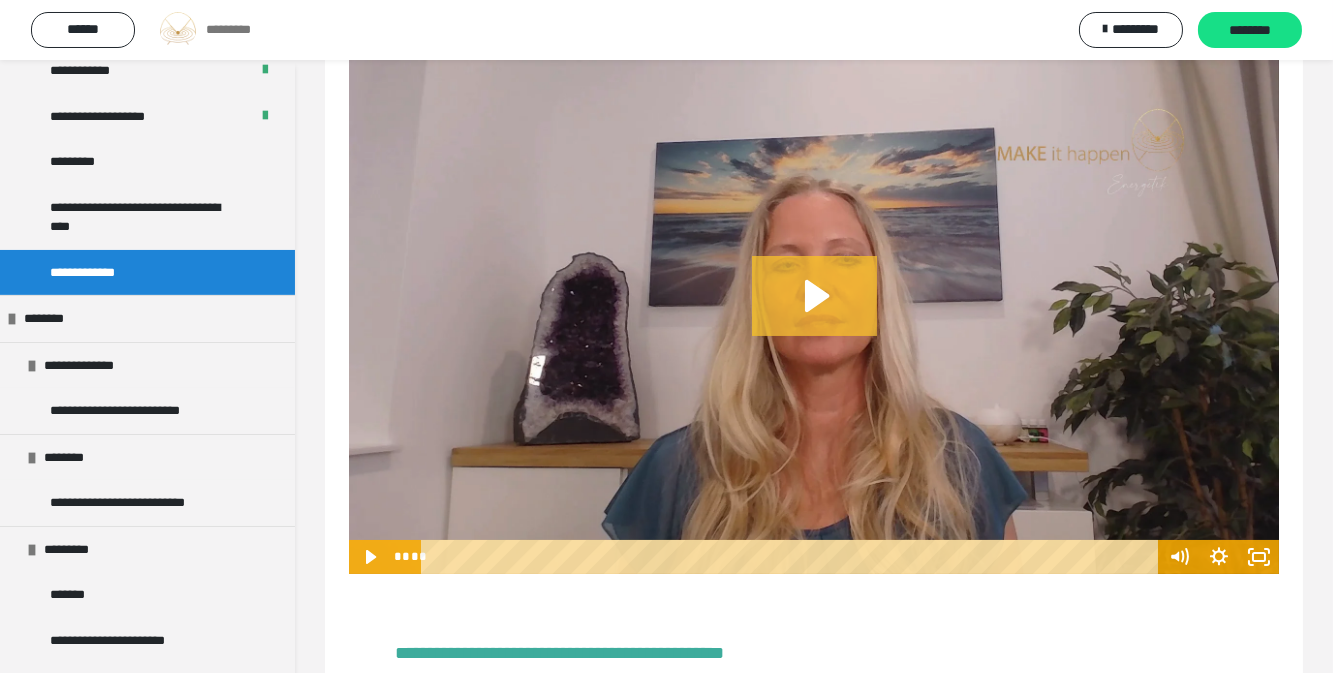 click 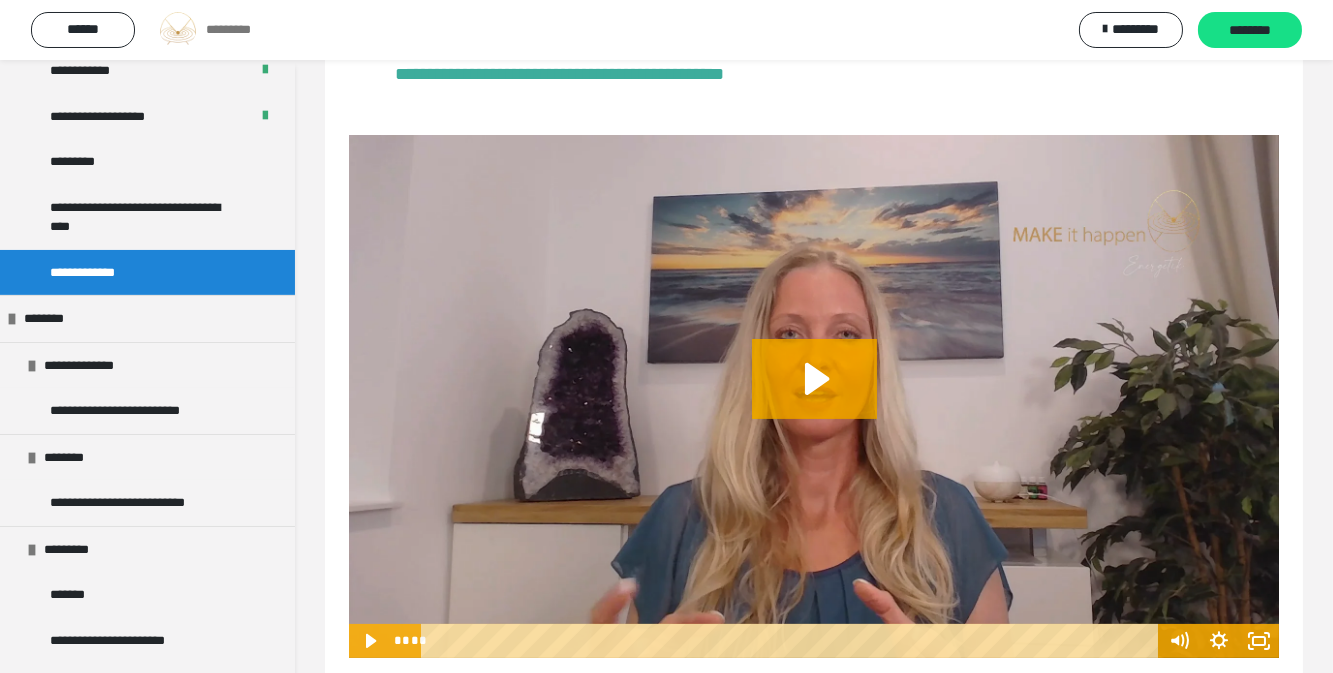 scroll, scrollTop: 922, scrollLeft: 0, axis: vertical 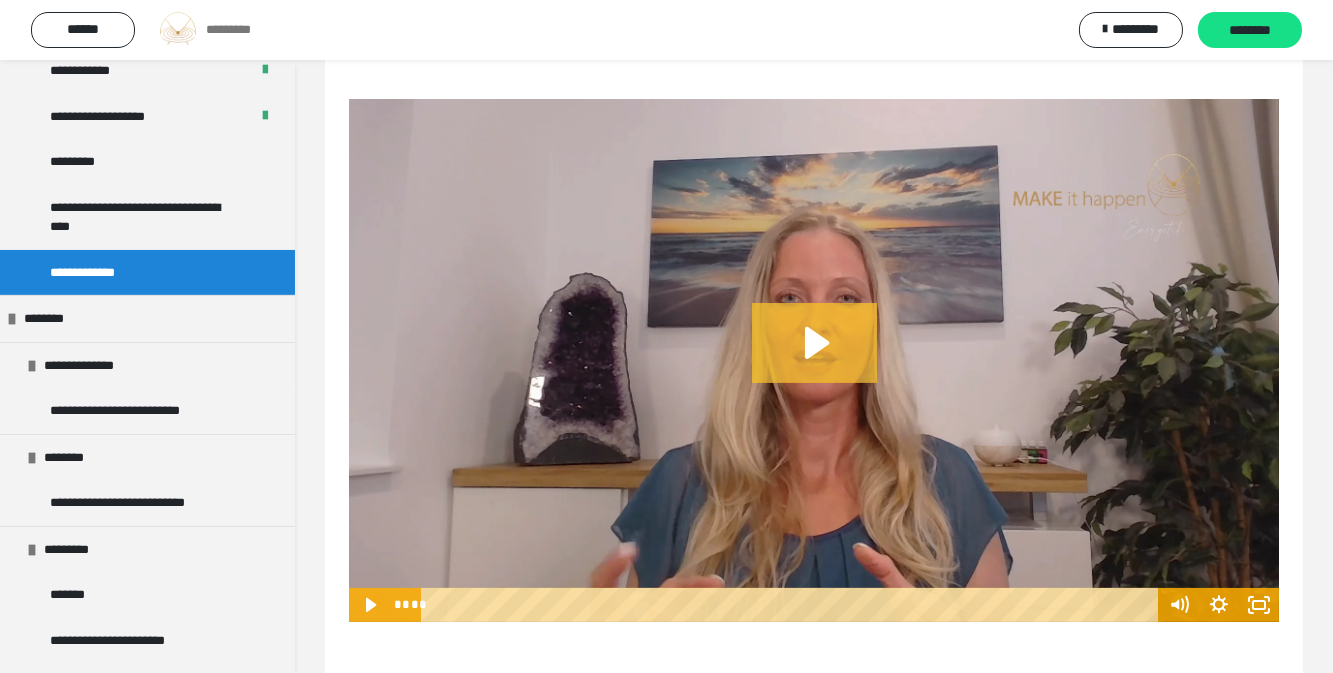 click 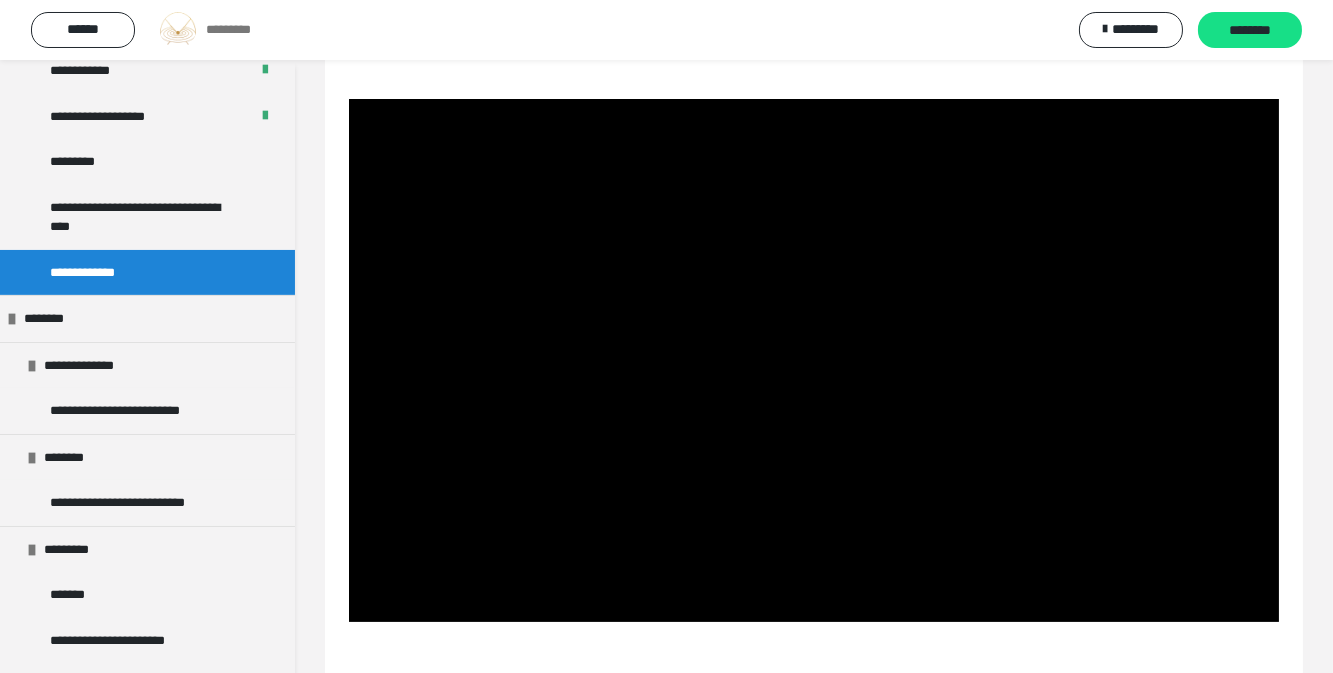 click at bounding box center (814, 360) 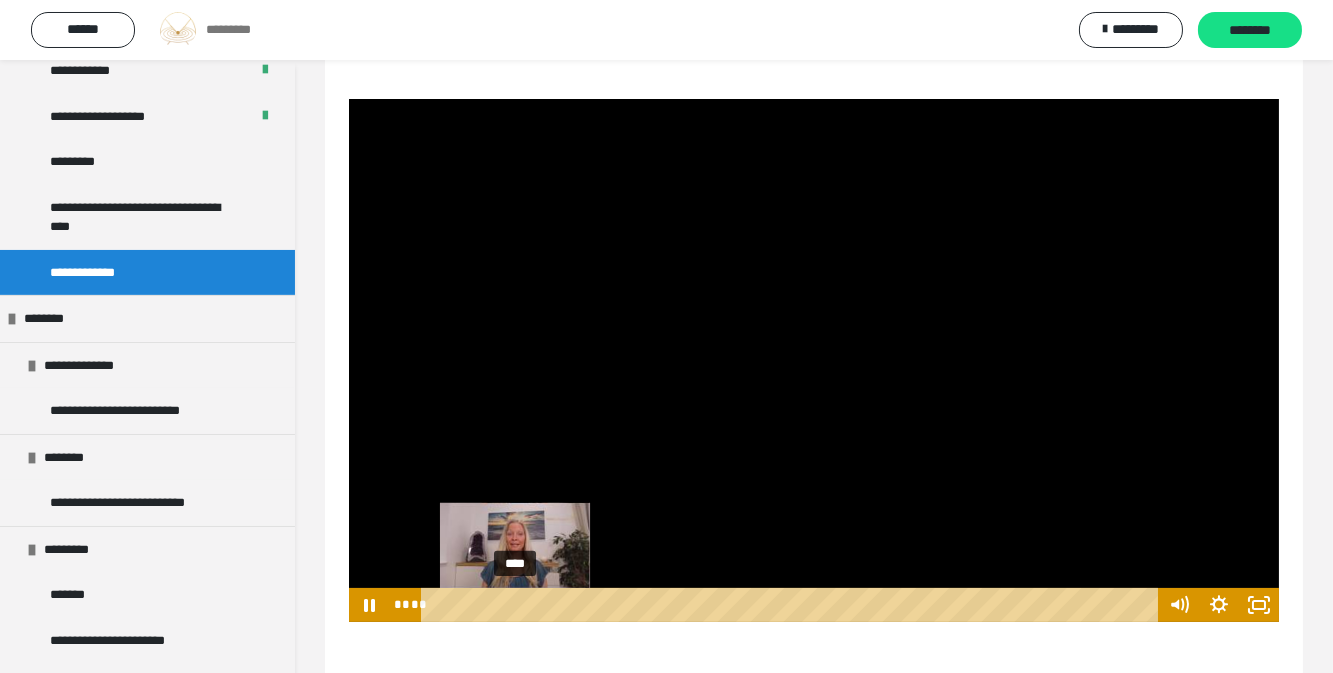 drag, startPoint x: 540, startPoint y: 608, endPoint x: 512, endPoint y: 608, distance: 28 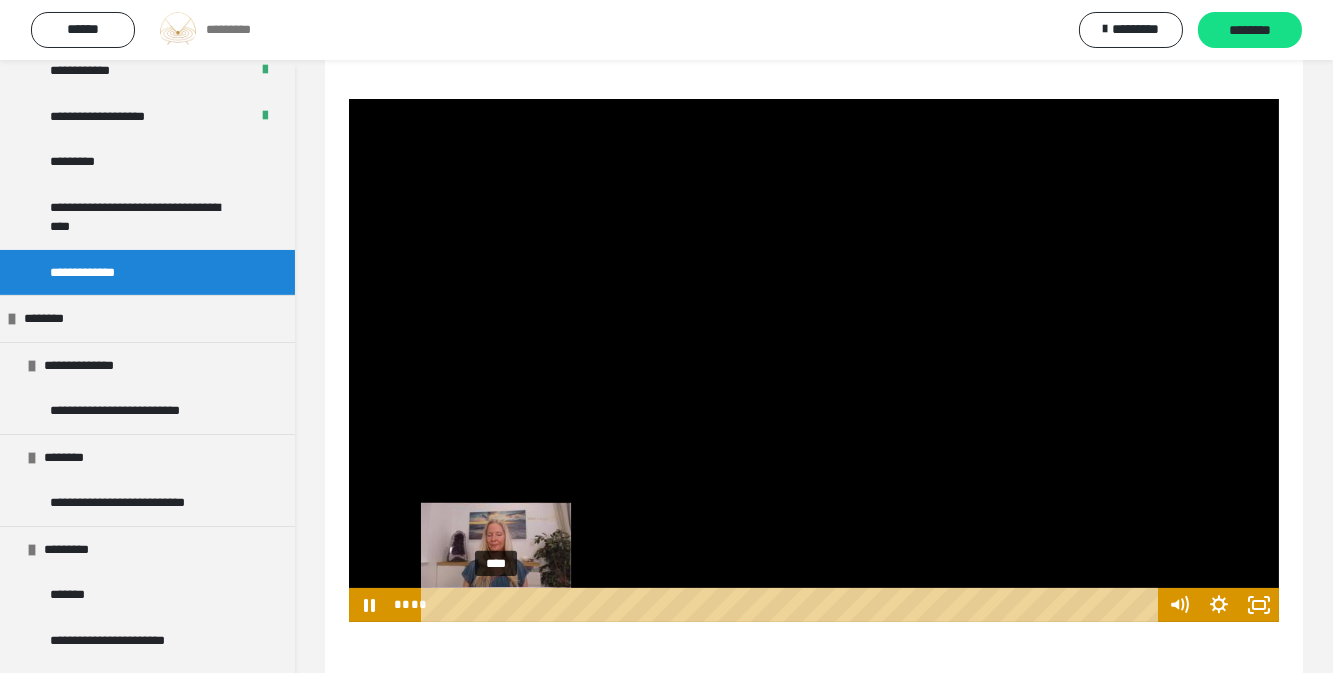 click on "****" at bounding box center (792, 605) 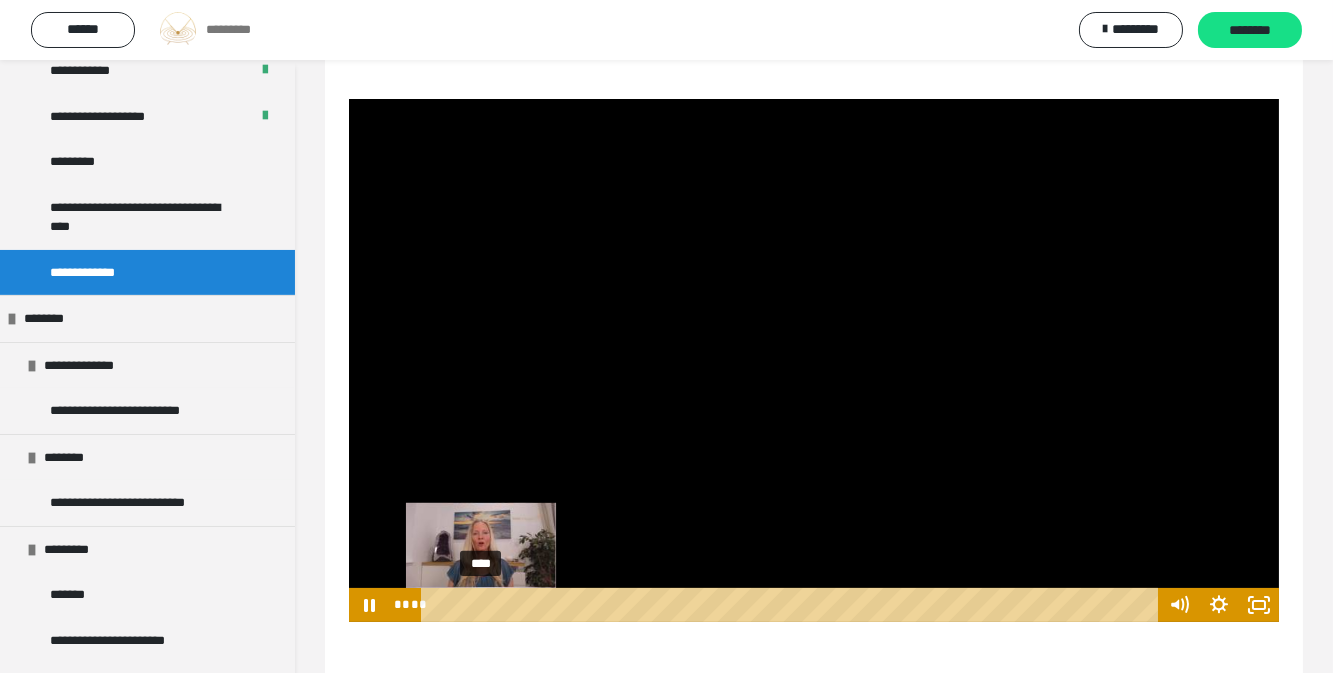 click on "****" at bounding box center [792, 605] 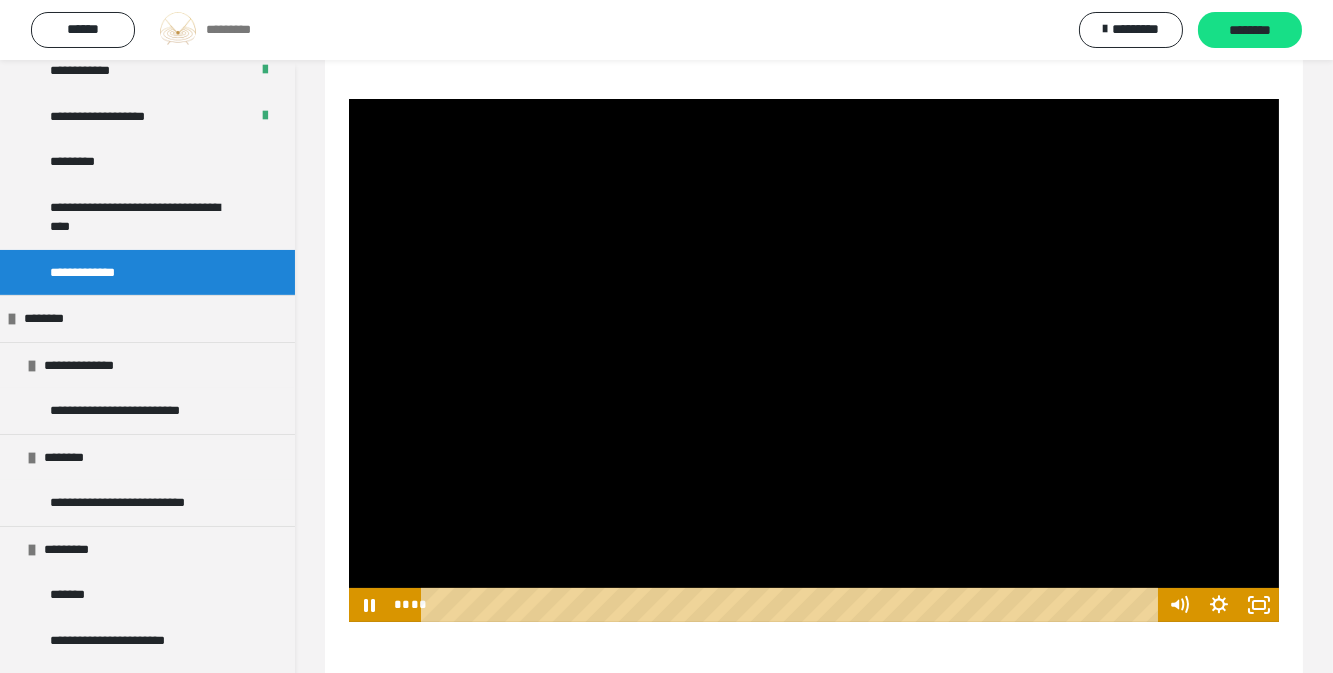 click at bounding box center [814, 360] 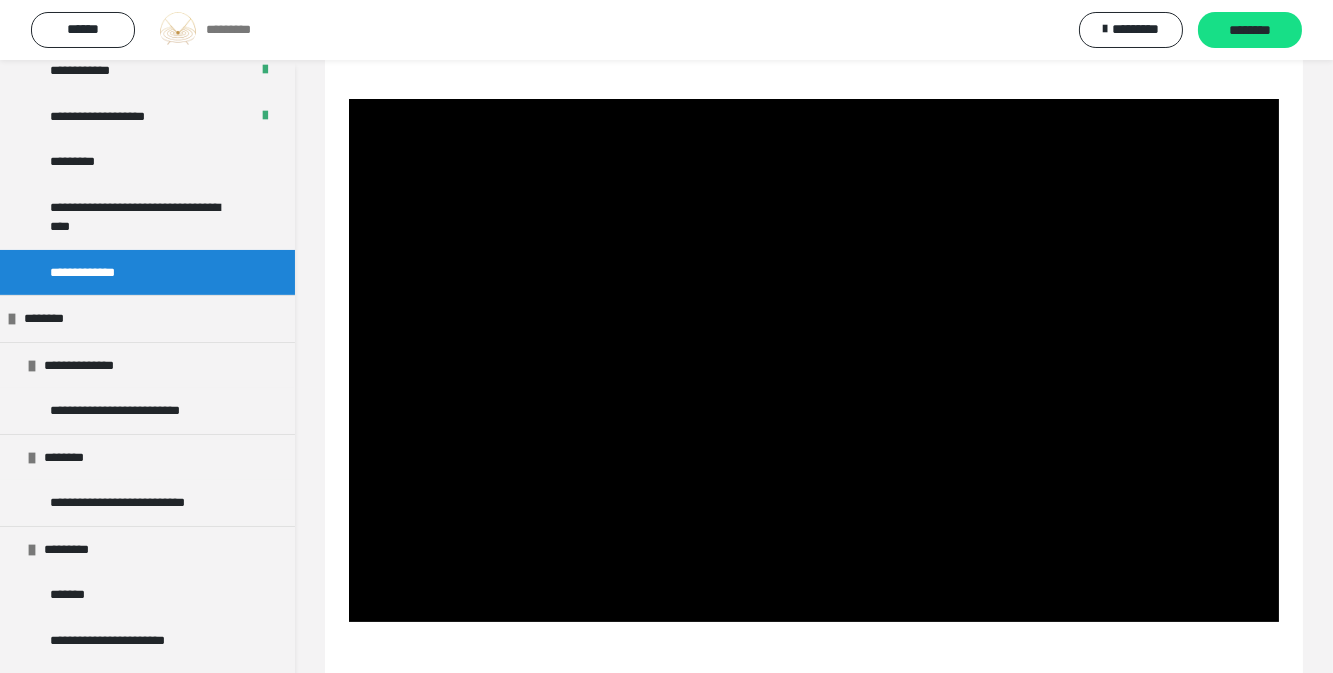click at bounding box center [814, 360] 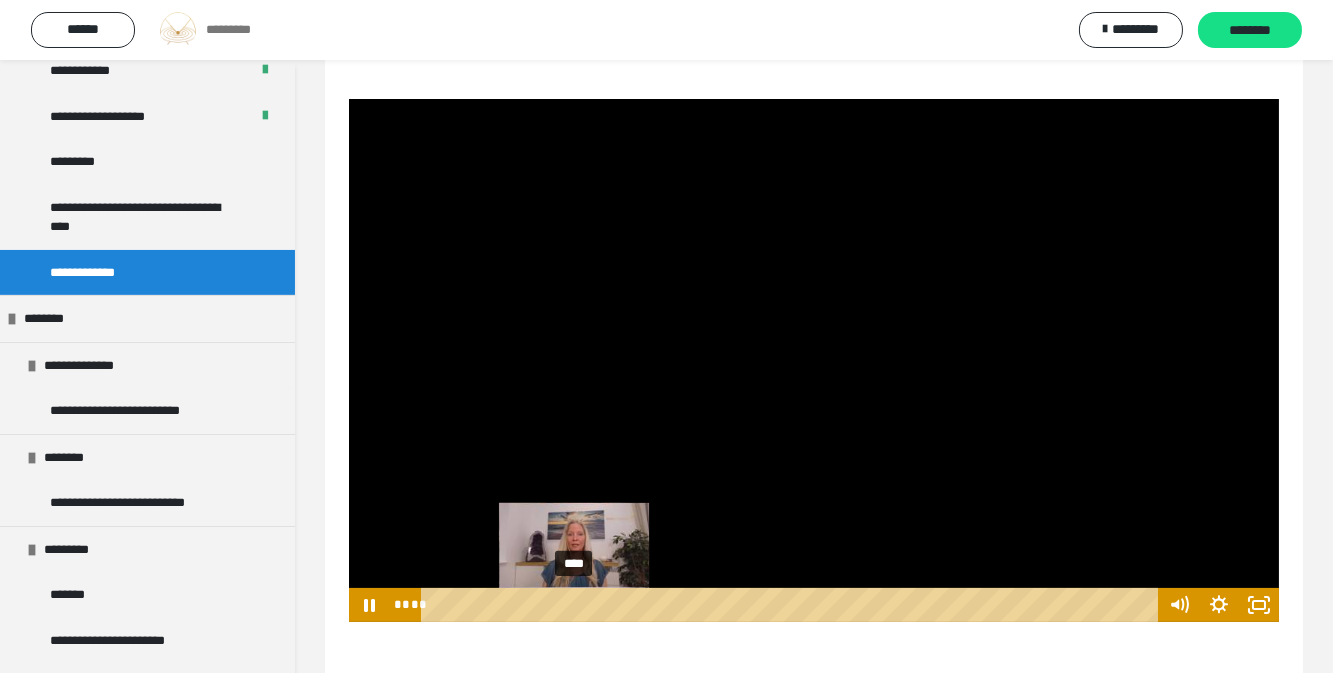 click on "****" at bounding box center [792, 605] 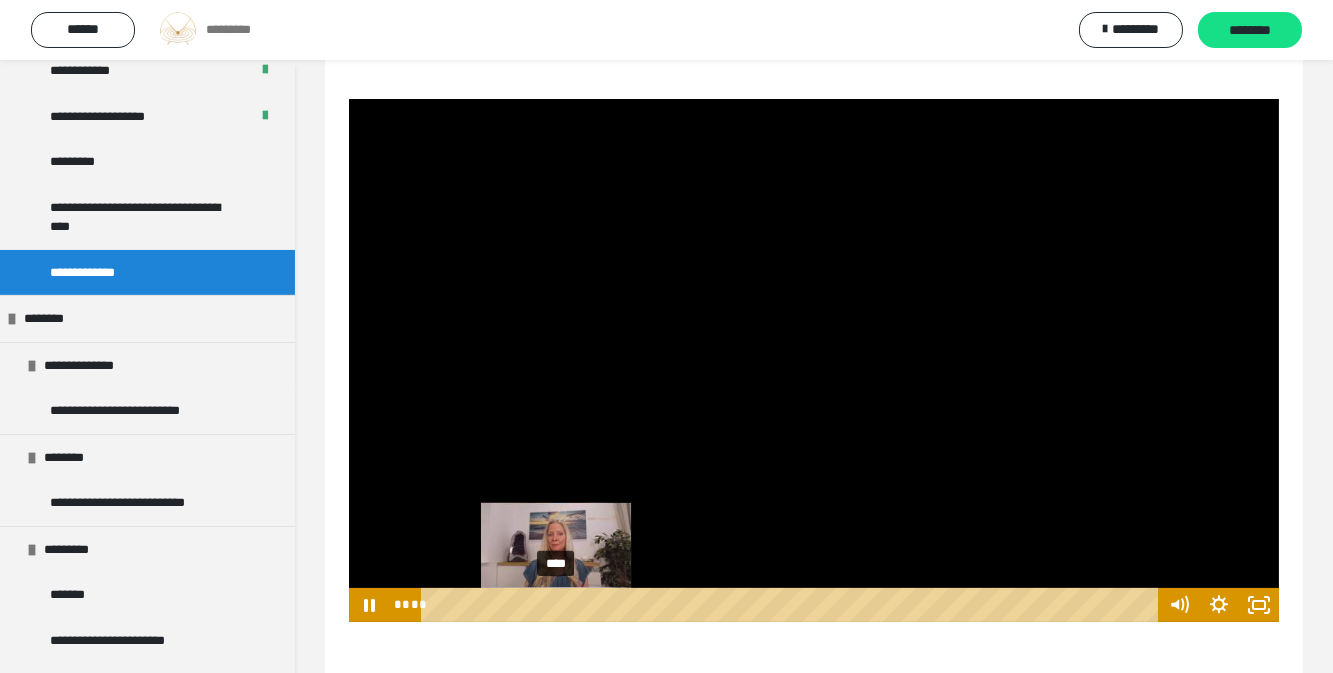 click on "****" at bounding box center (792, 605) 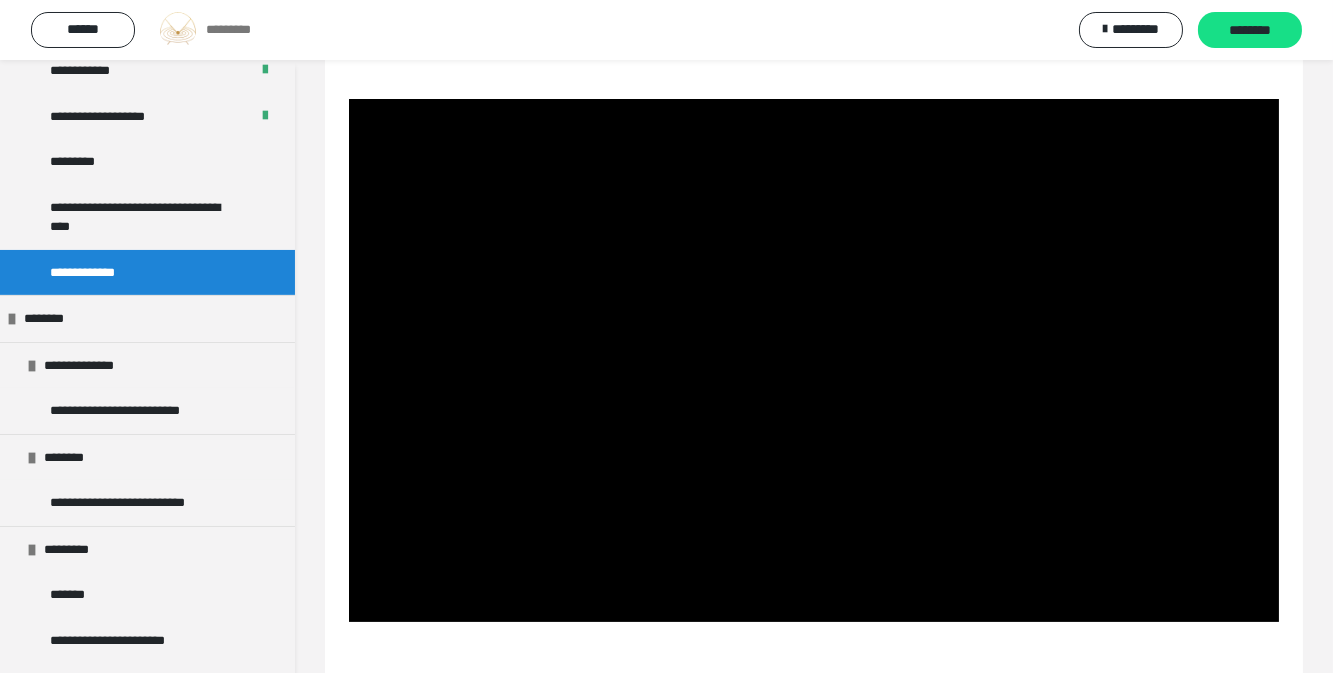 click at bounding box center (814, 360) 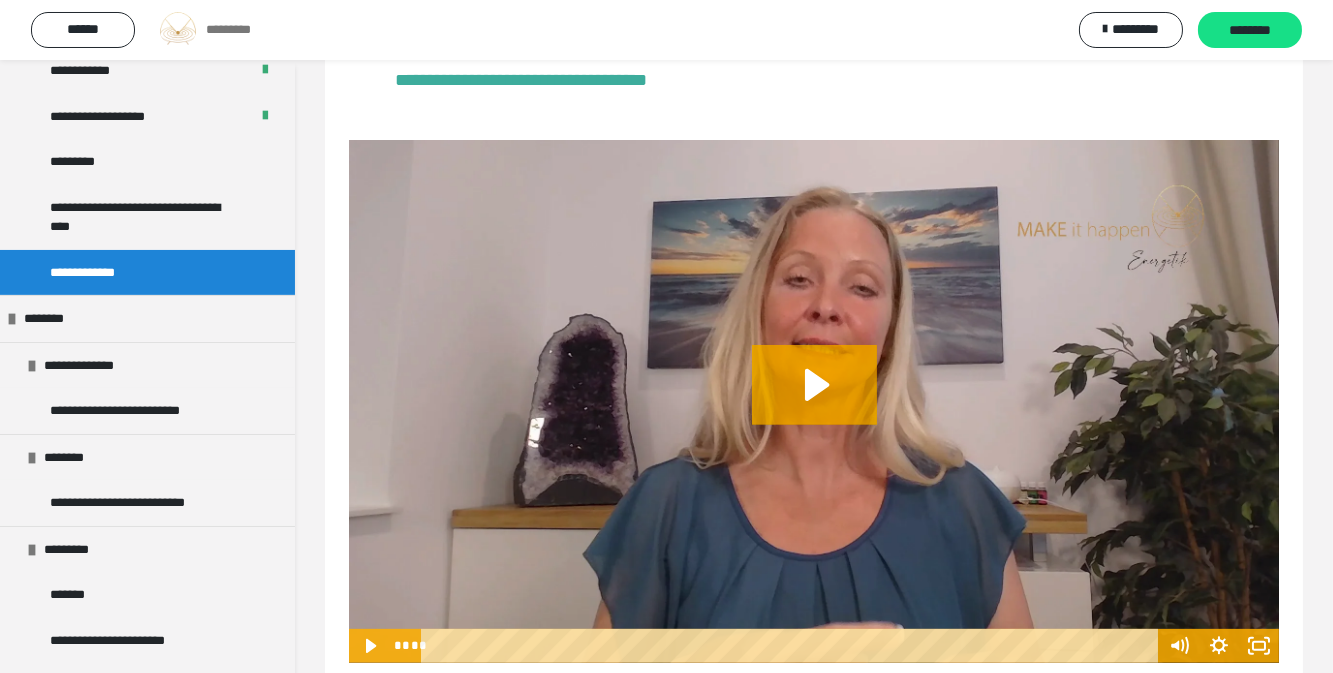 scroll, scrollTop: 1588, scrollLeft: 0, axis: vertical 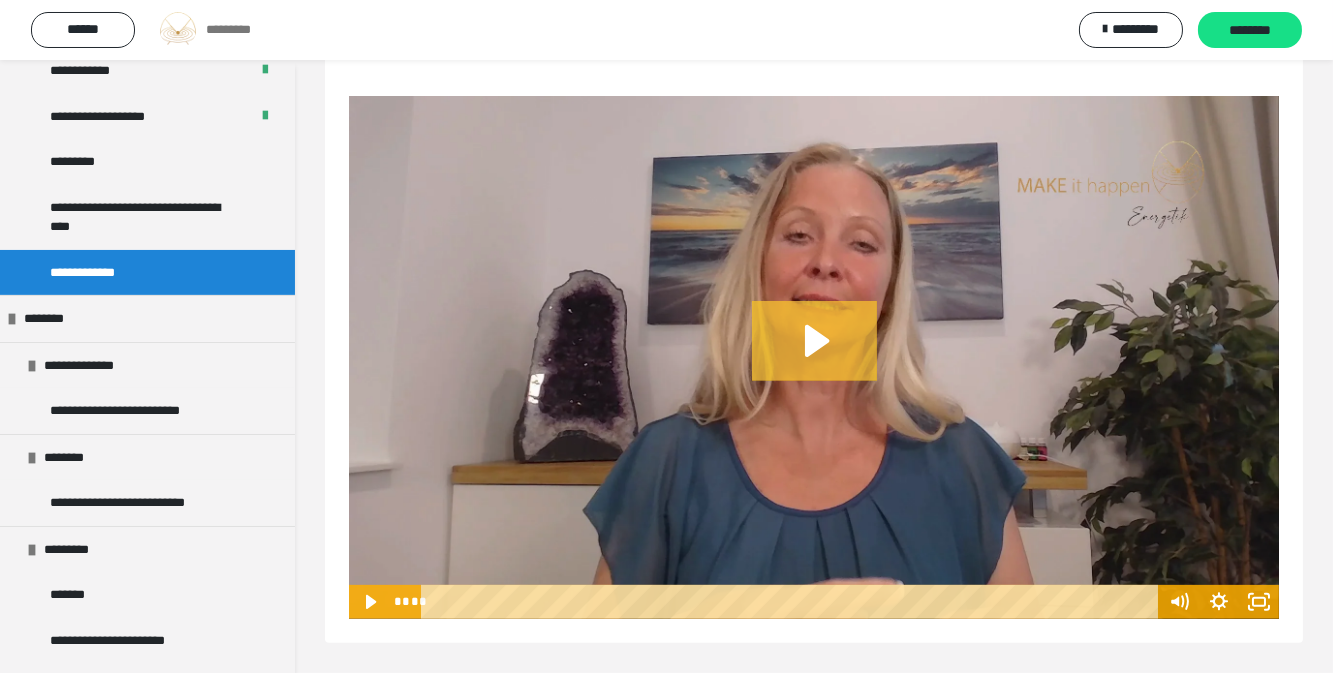 click 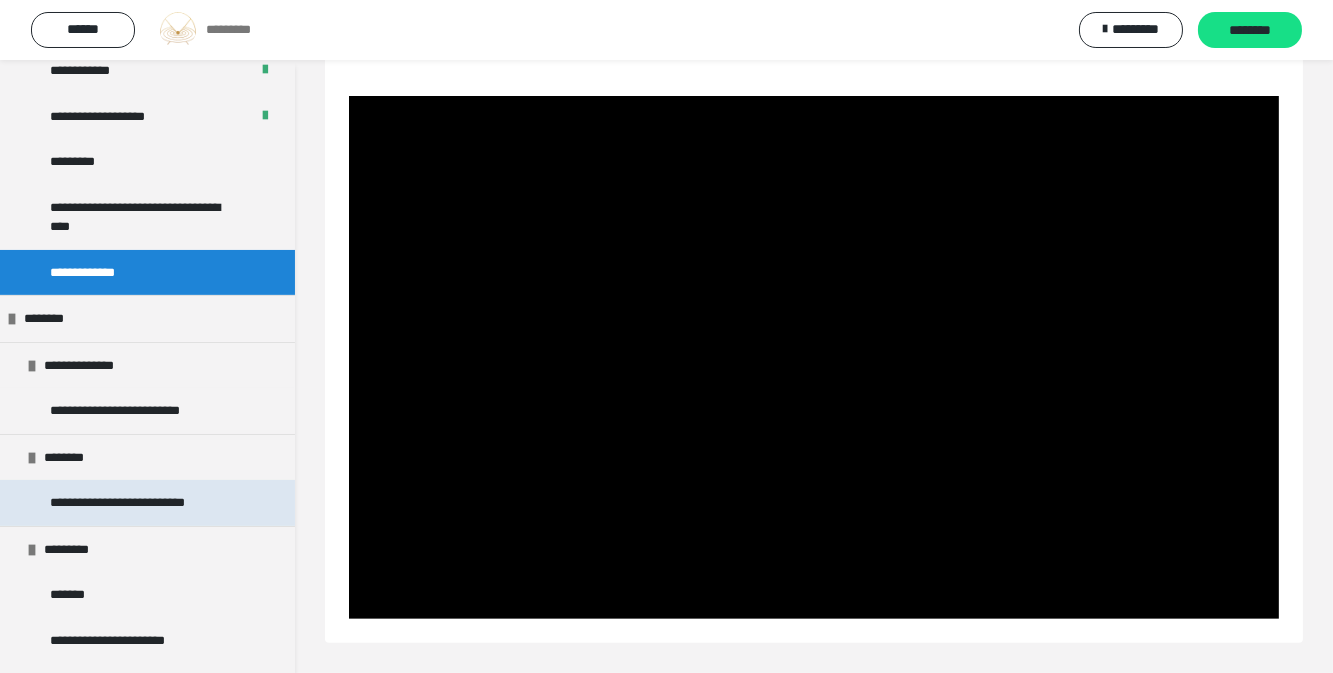 click on "**********" at bounding box center (138, 503) 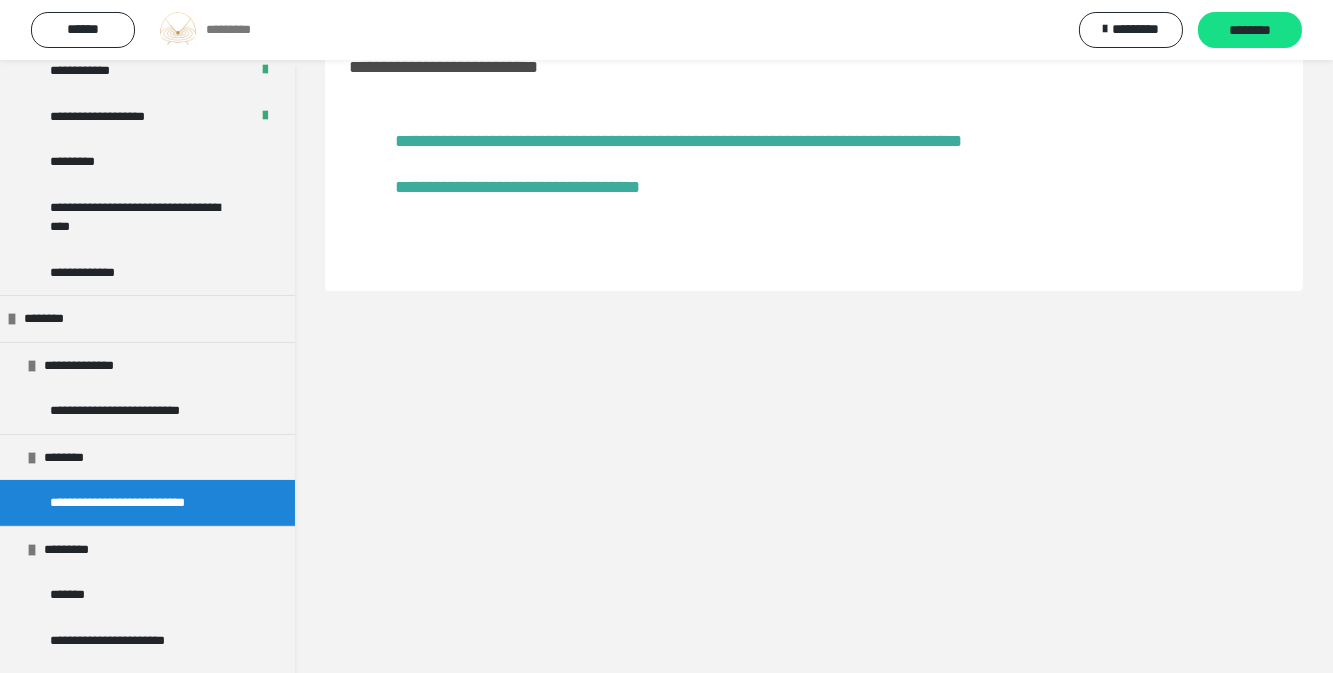 scroll, scrollTop: 60, scrollLeft: 0, axis: vertical 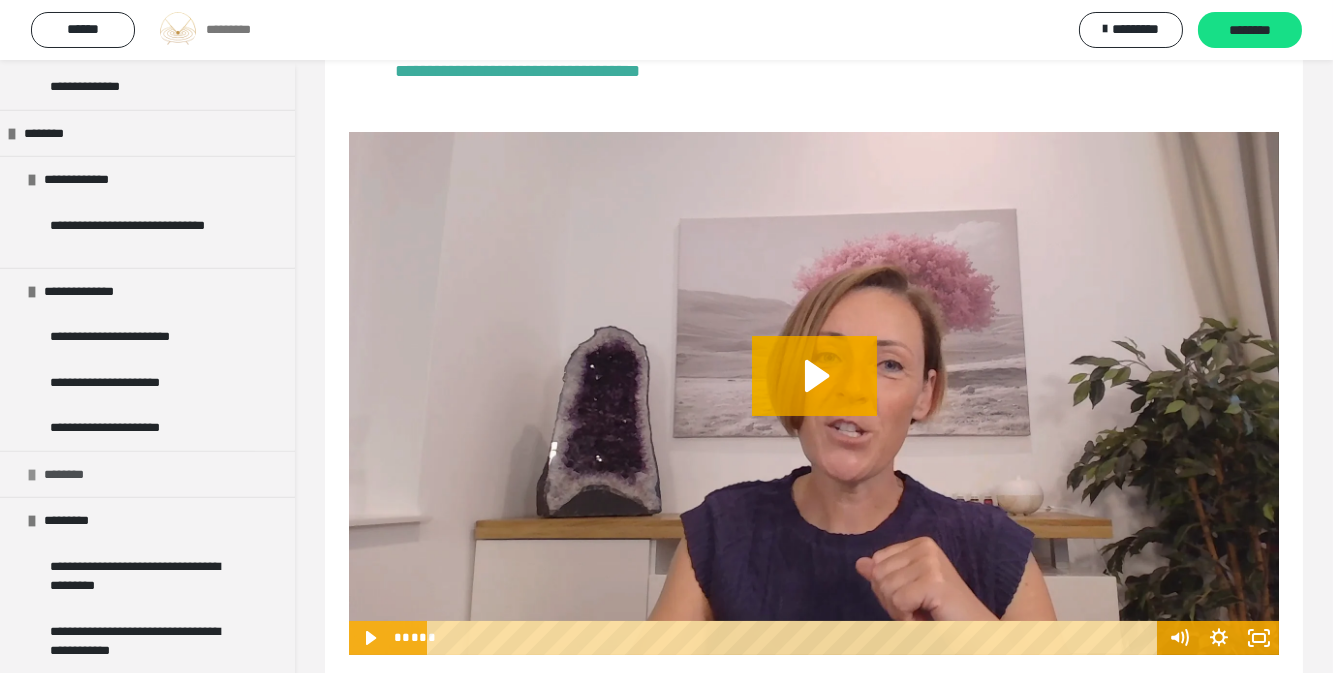 click on "********" at bounding box center (147, 474) 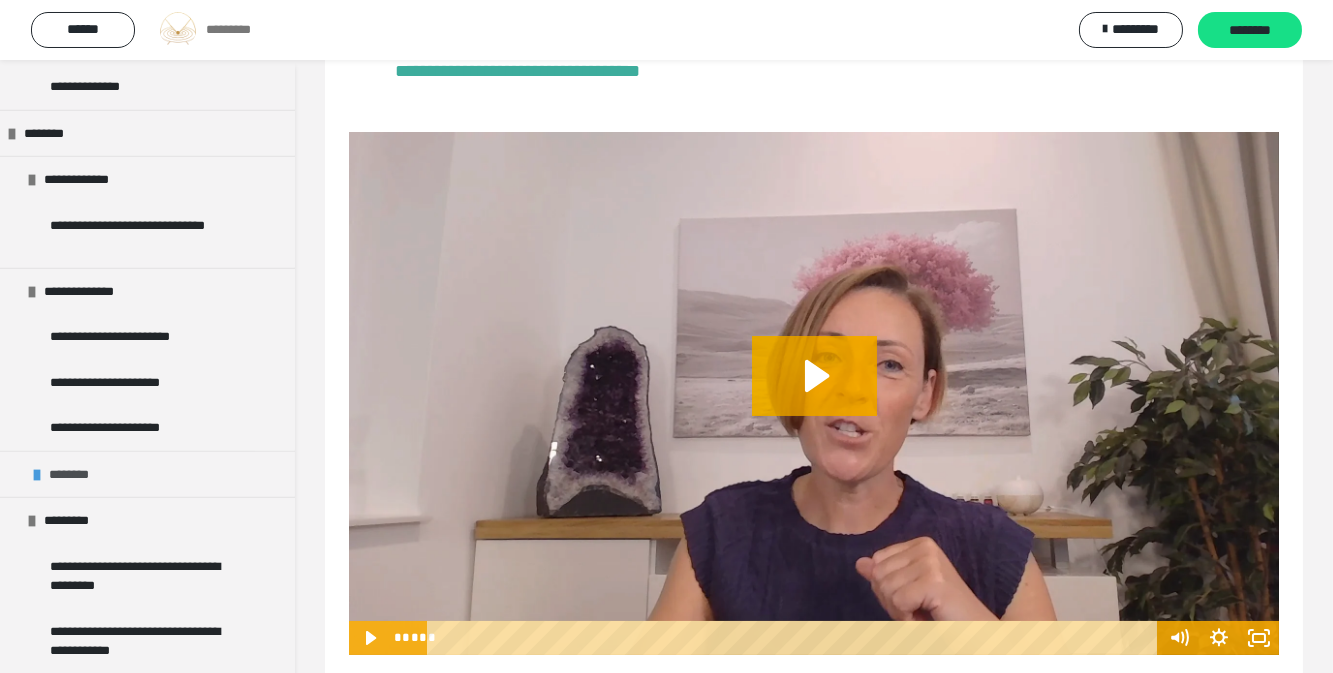 click on "********" at bounding box center (147, 474) 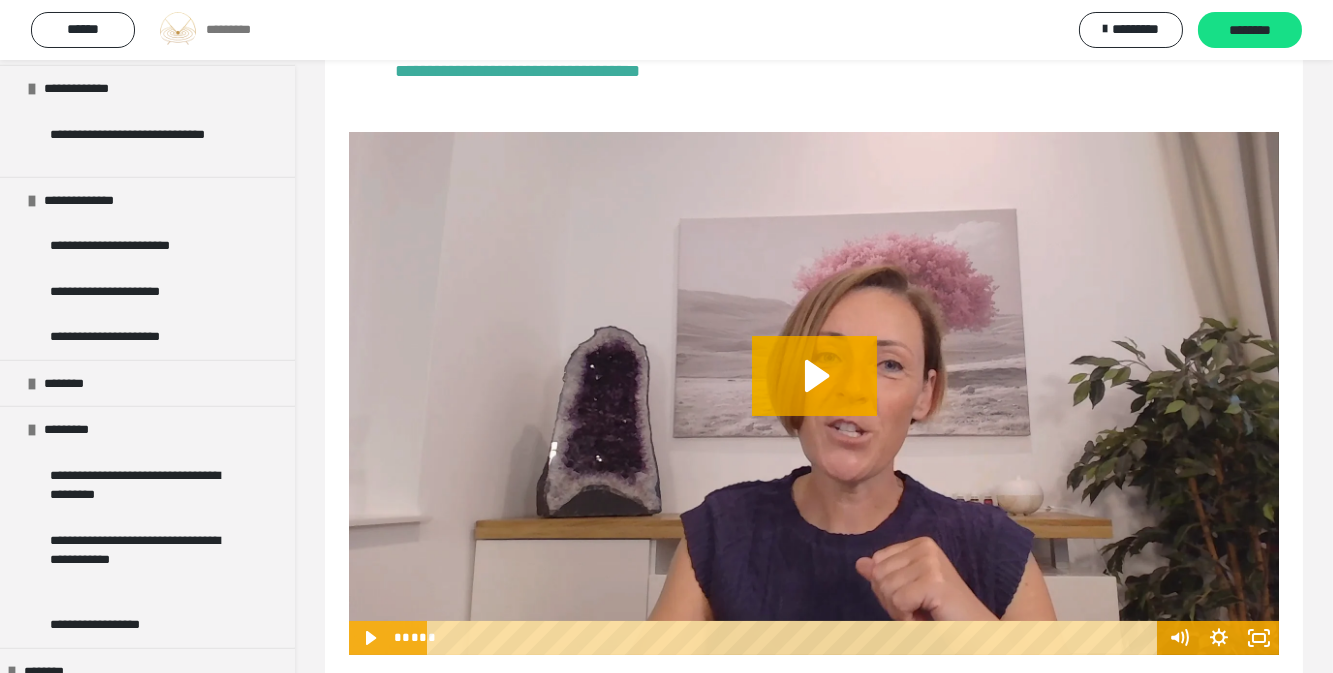 scroll, scrollTop: 2578, scrollLeft: 0, axis: vertical 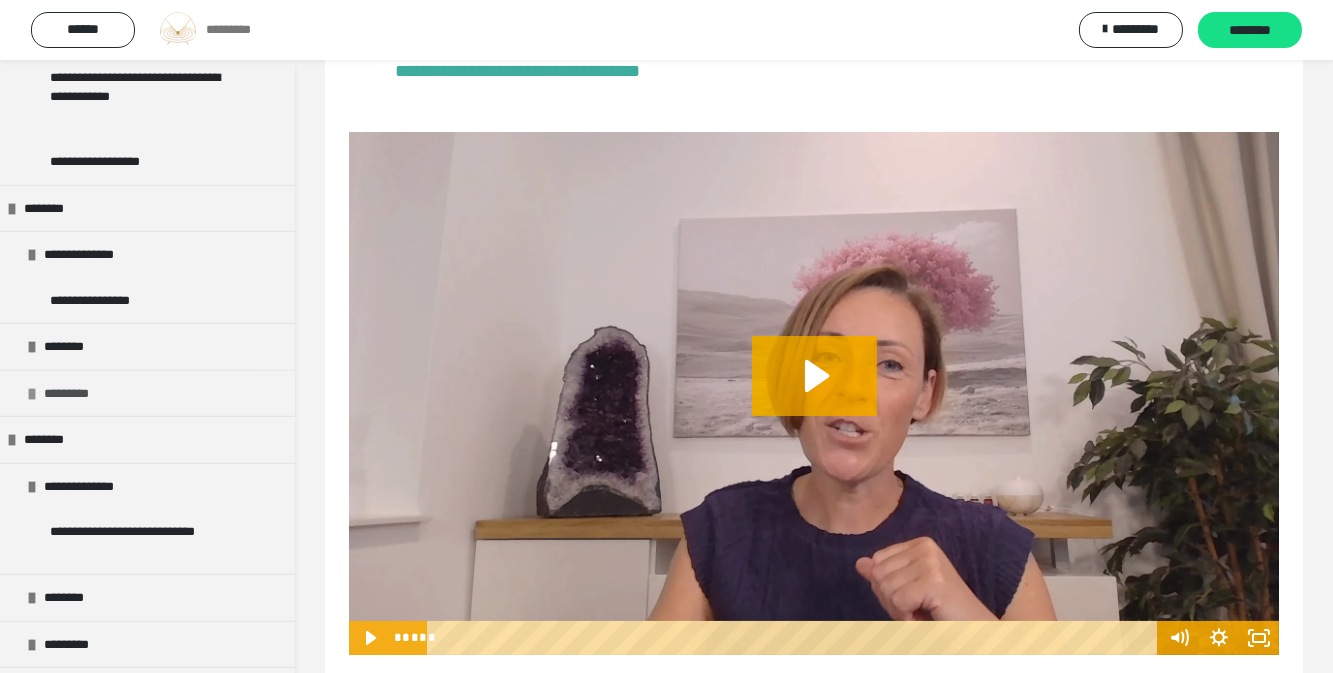 click on "*********" at bounding box center (73, 394) 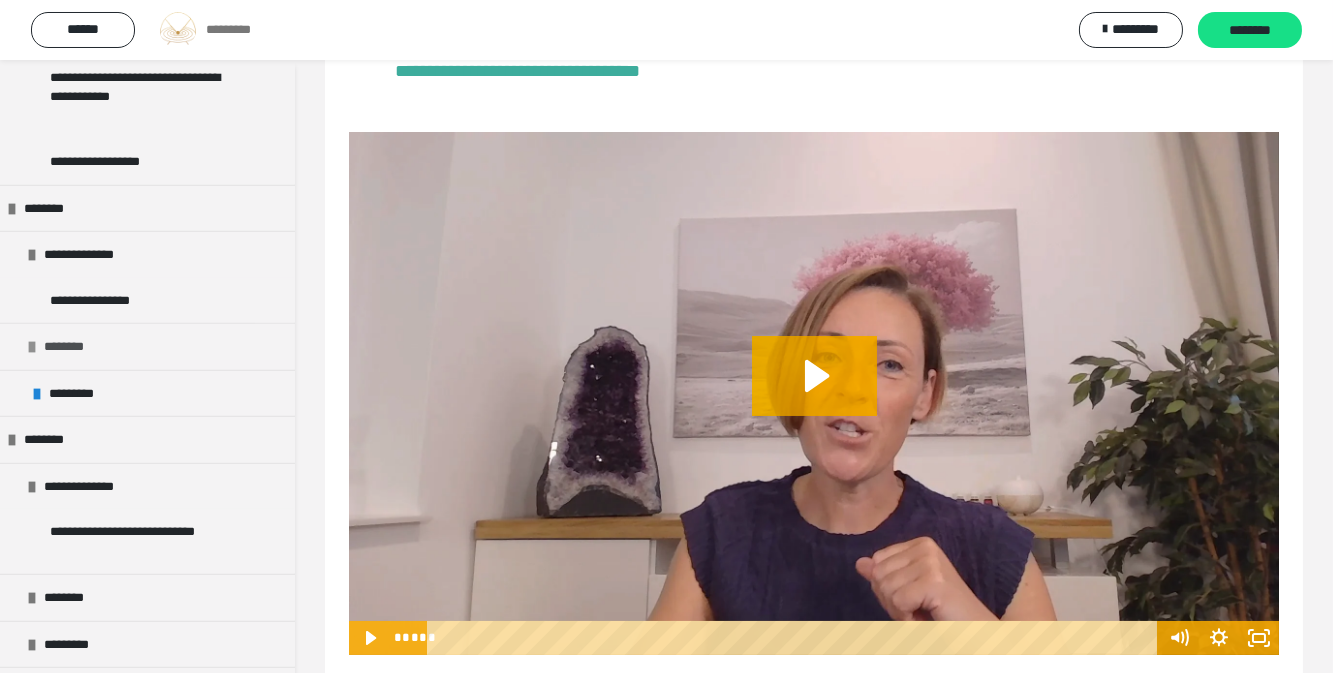 click on "********" at bounding box center (147, 346) 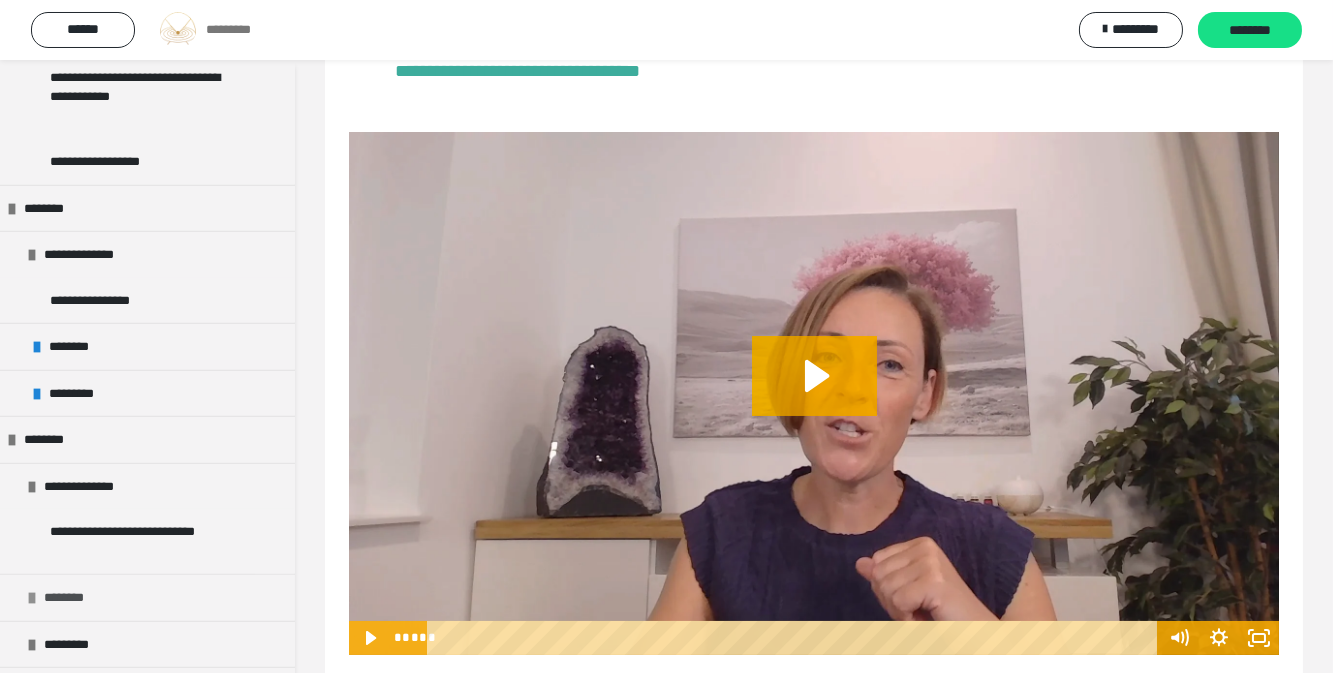 click on "********" at bounding box center (147, 597) 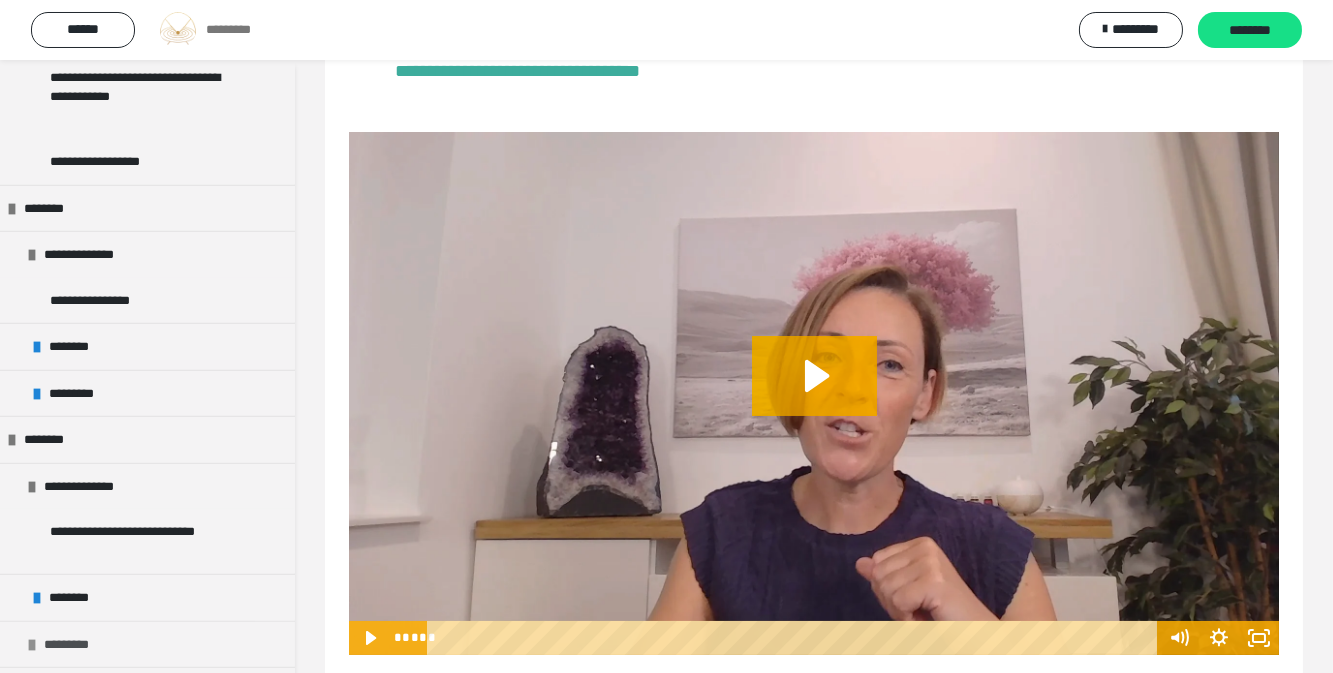 click on "*********" at bounding box center (147, 644) 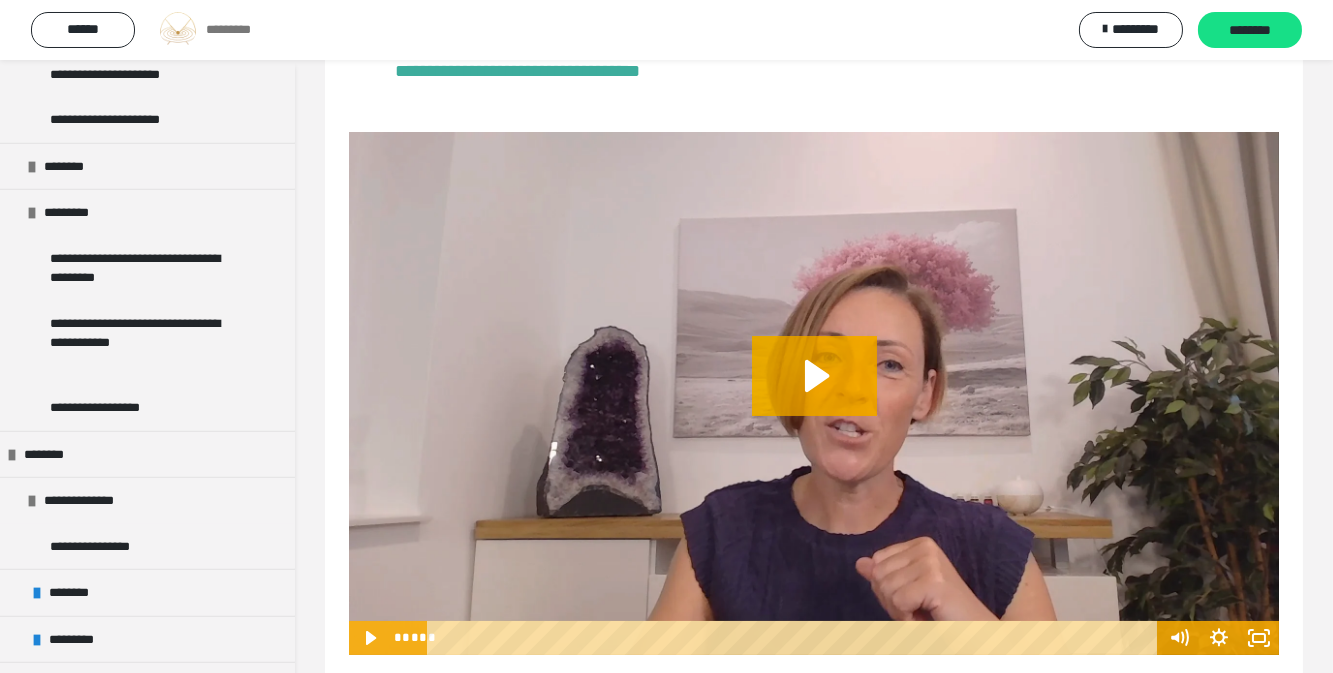 scroll, scrollTop: 2752, scrollLeft: 0, axis: vertical 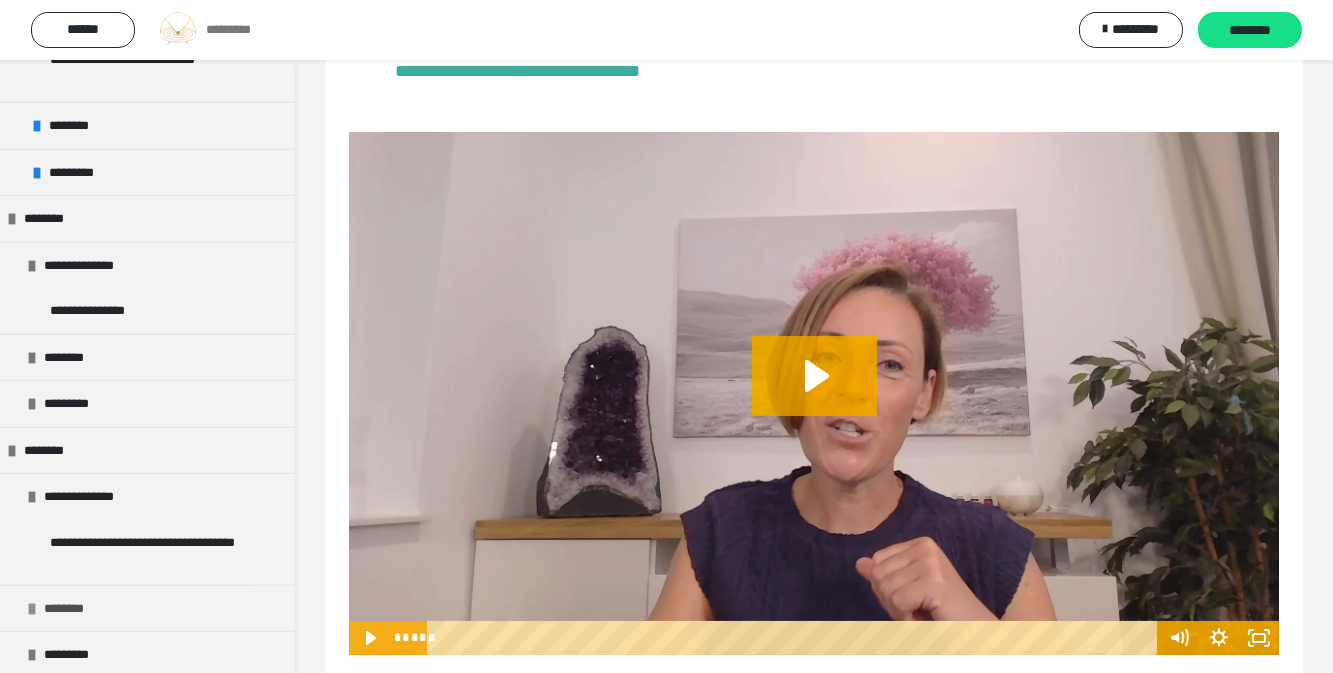 click on "********" at bounding box center (147, 608) 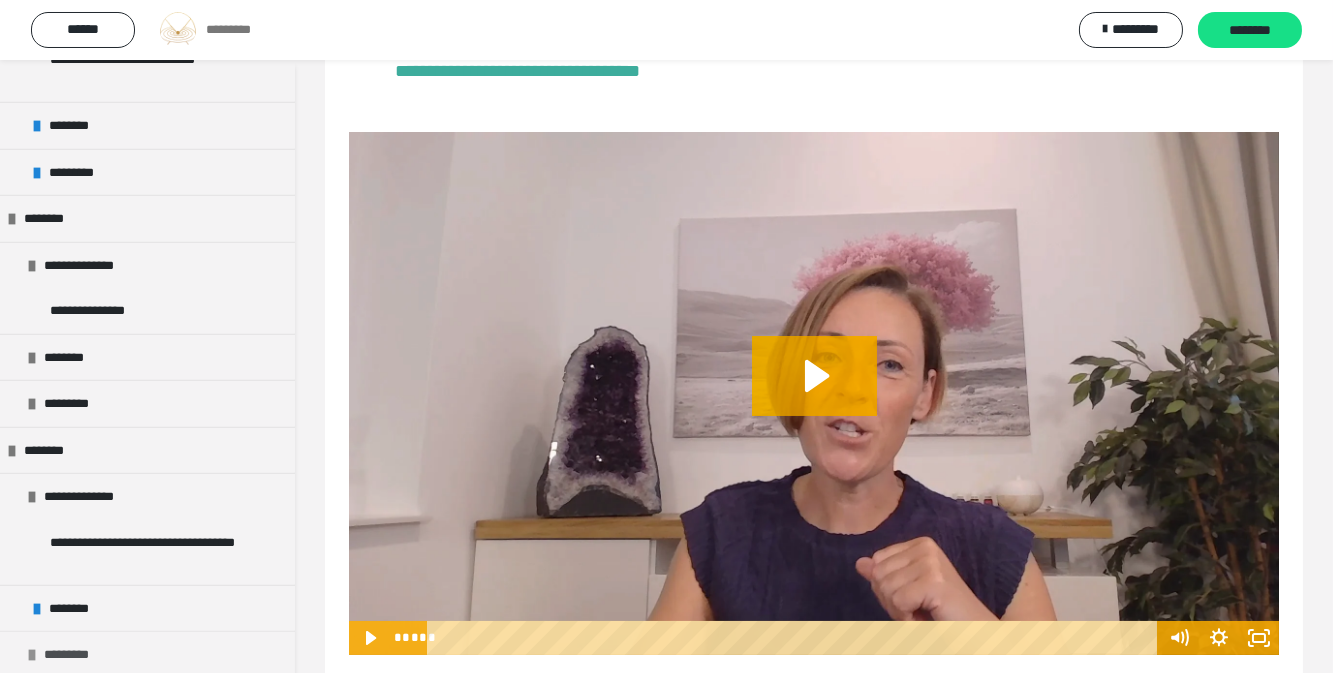 click on "*********" at bounding box center (147, 654) 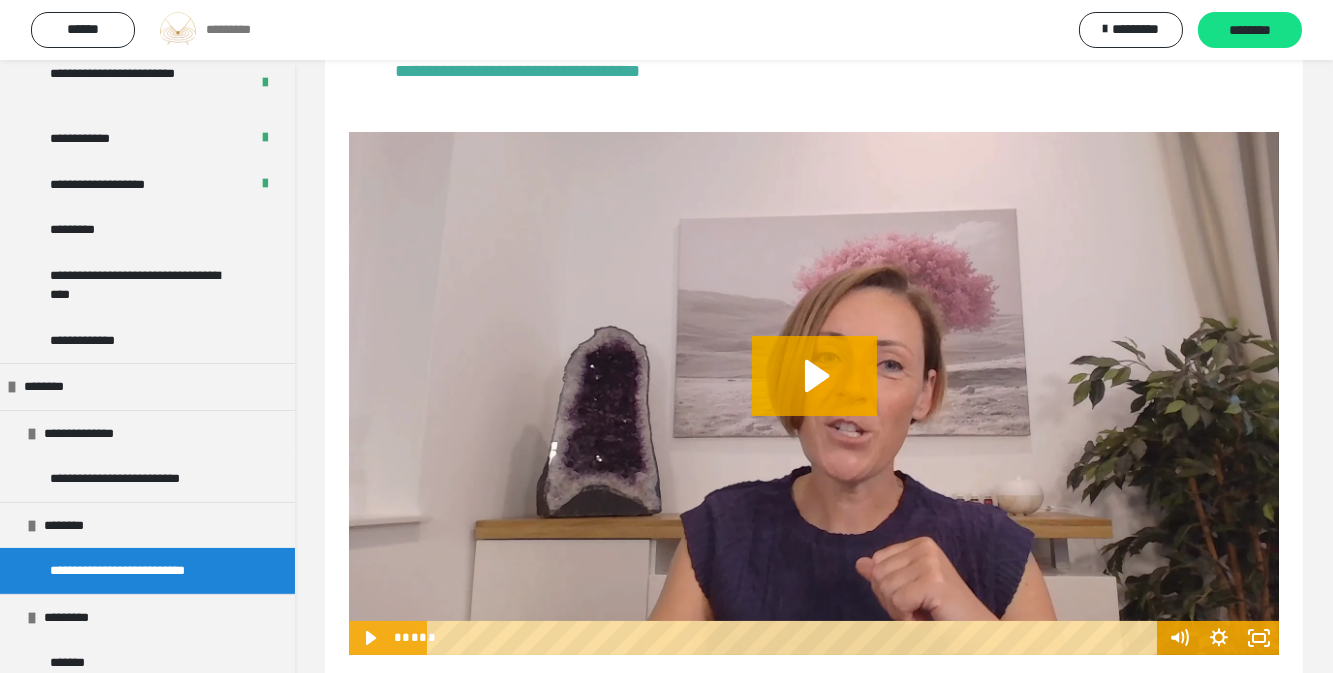 scroll, scrollTop: 679, scrollLeft: 0, axis: vertical 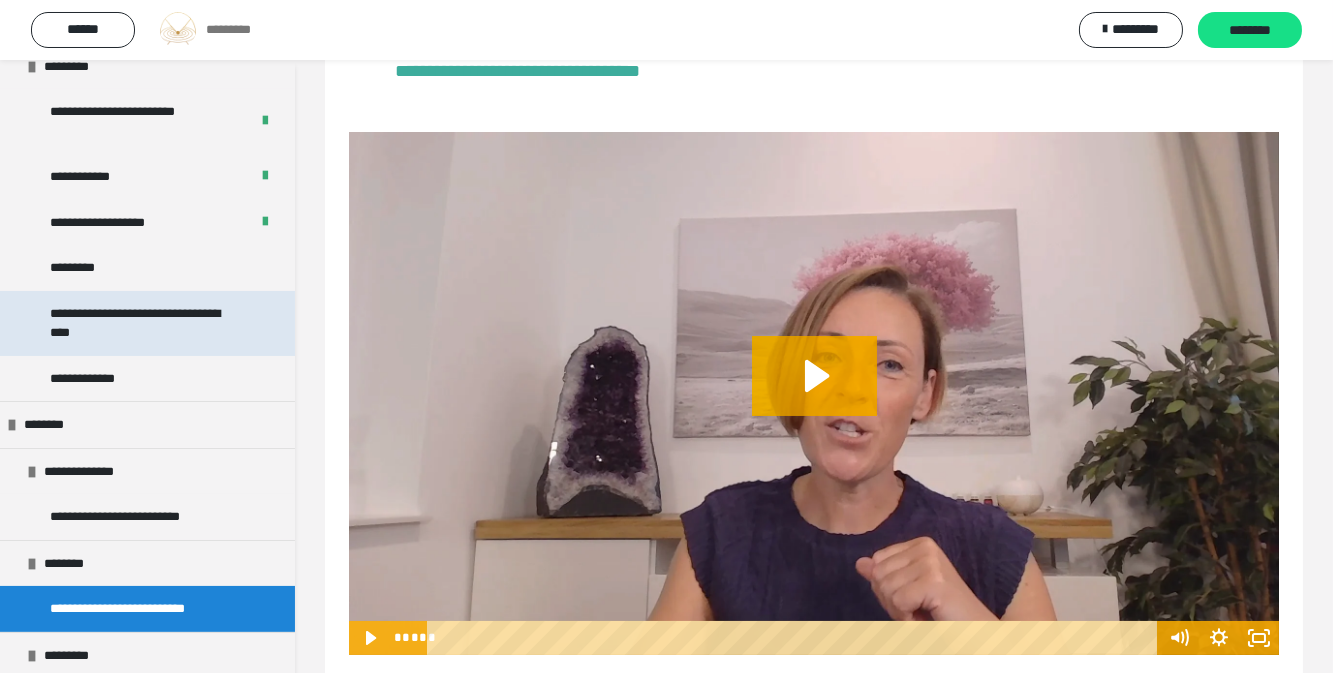 click on "**********" at bounding box center [142, 323] 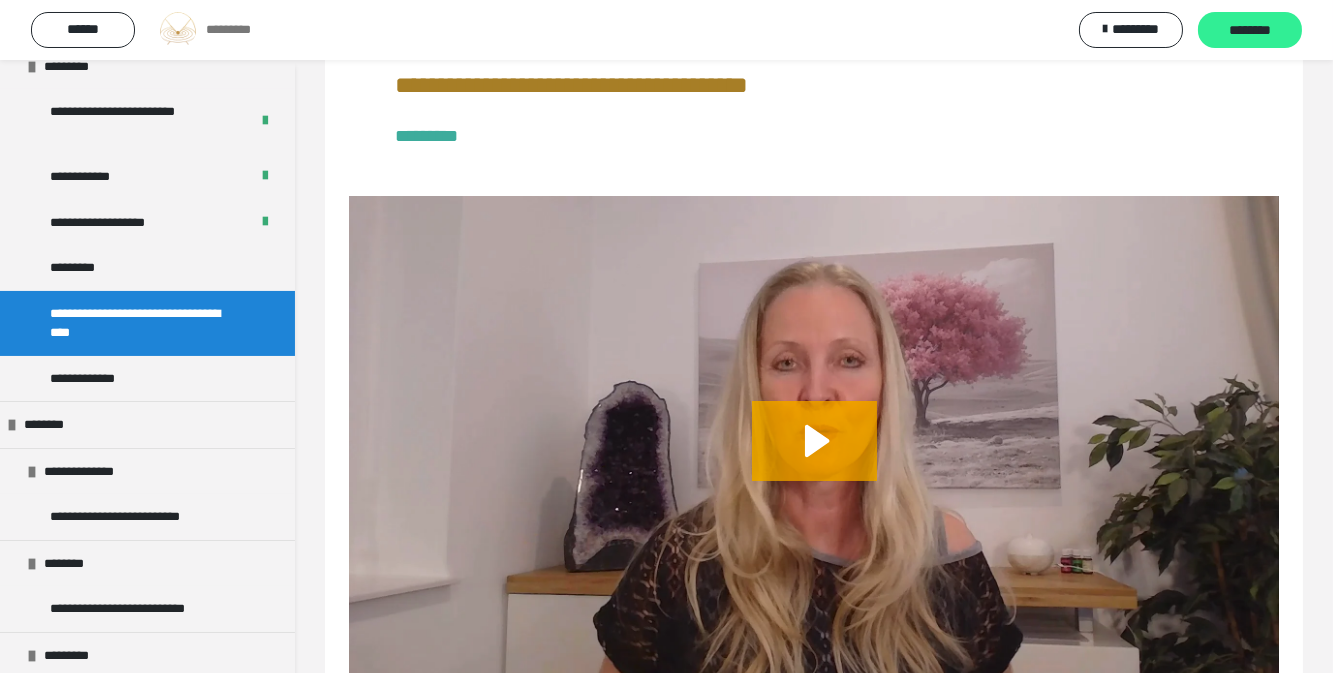 click on "********" at bounding box center [1250, 30] 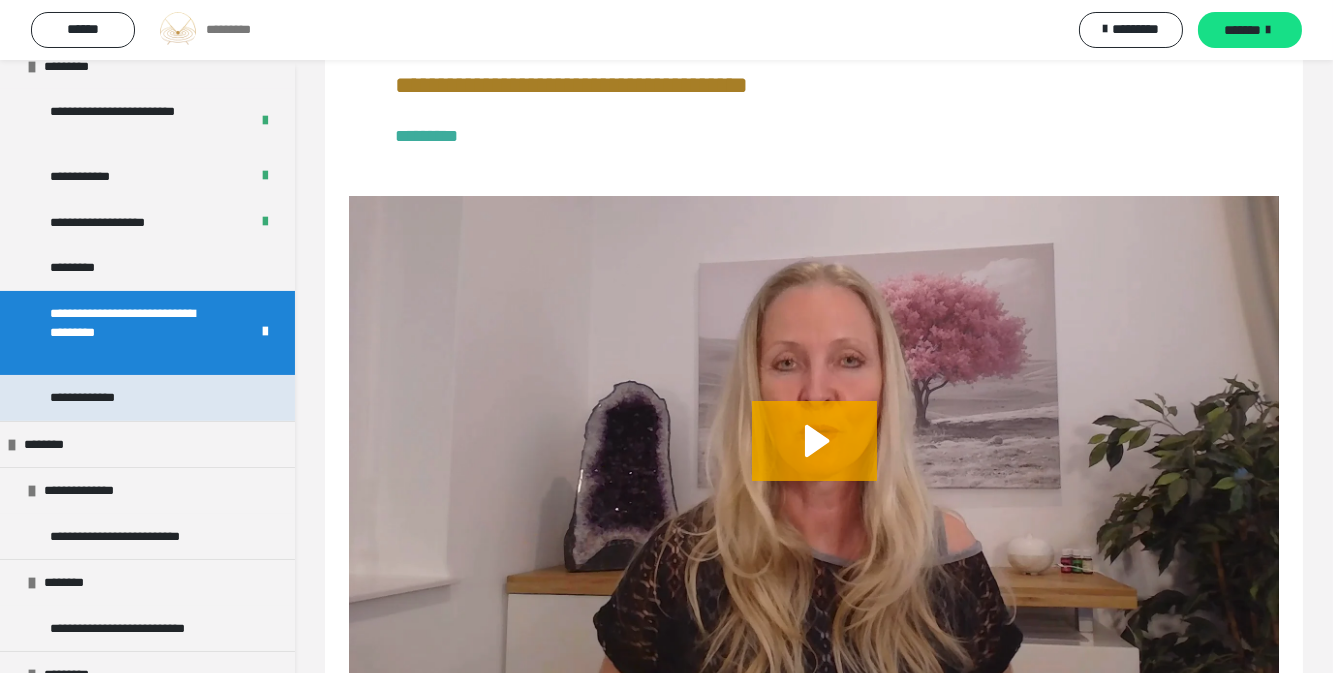 click on "**********" at bounding box center (147, 398) 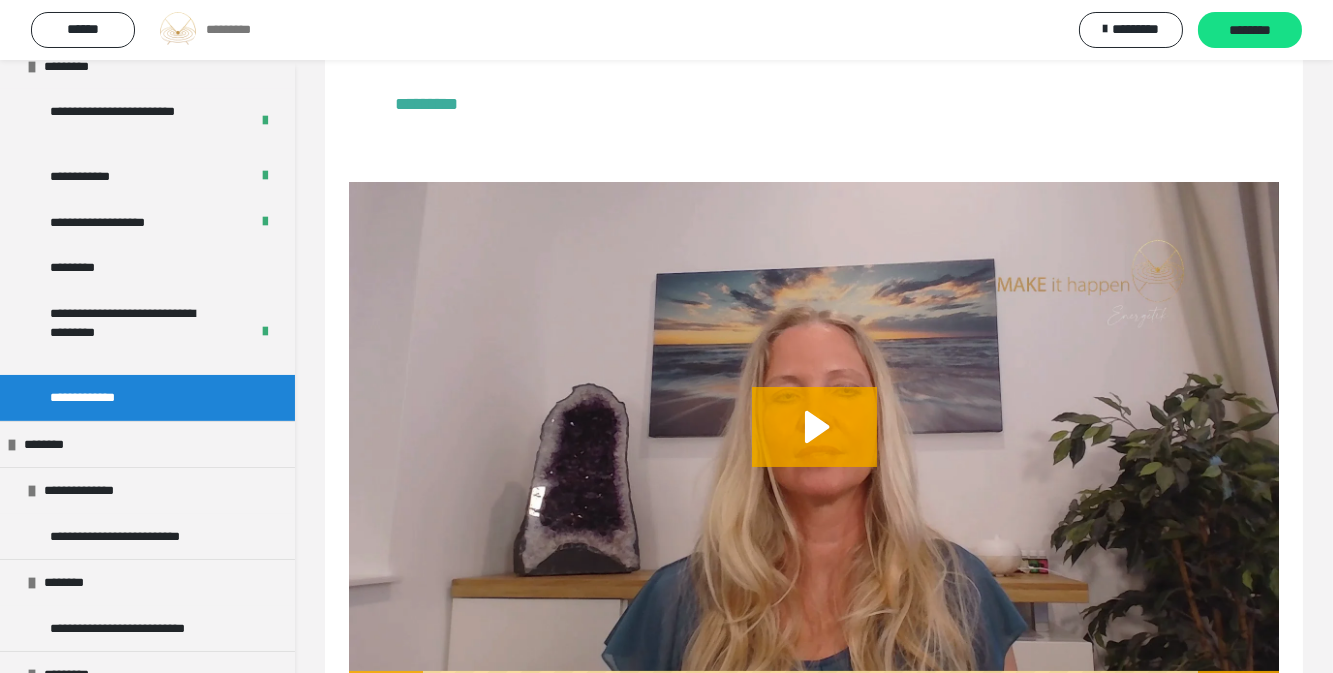 scroll, scrollTop: 77, scrollLeft: 0, axis: vertical 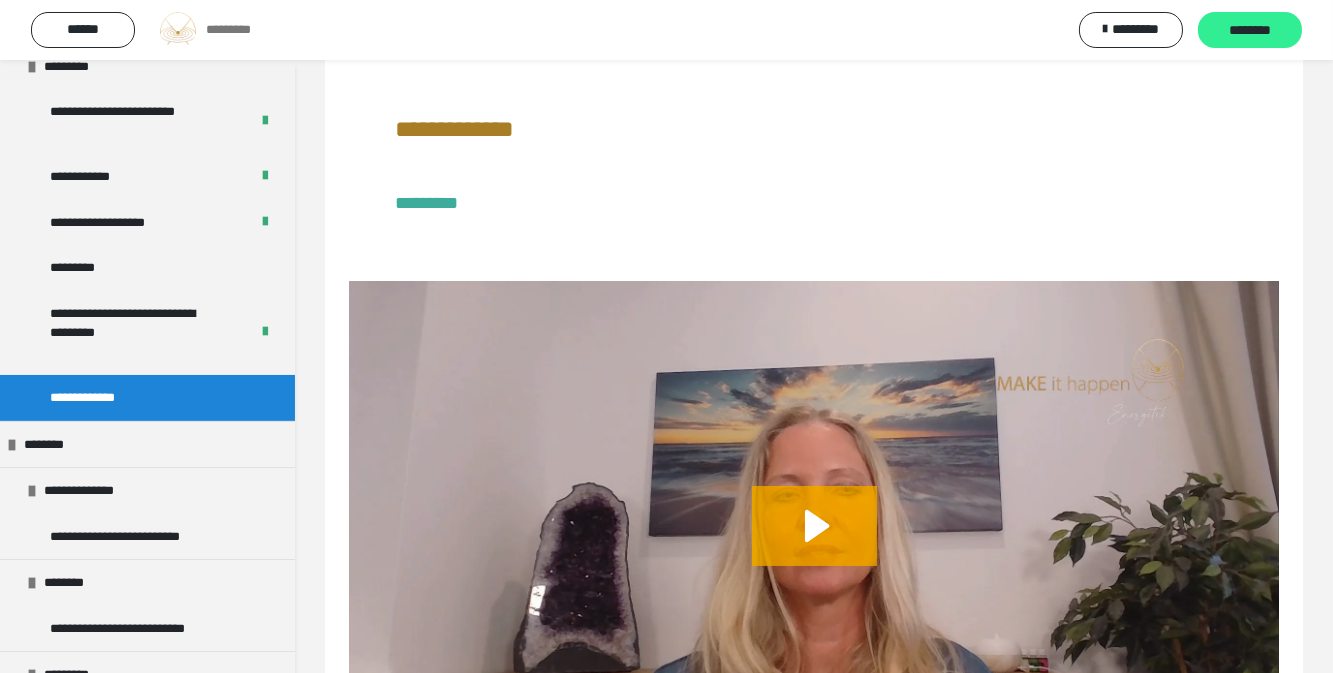 click on "********" at bounding box center [1250, 31] 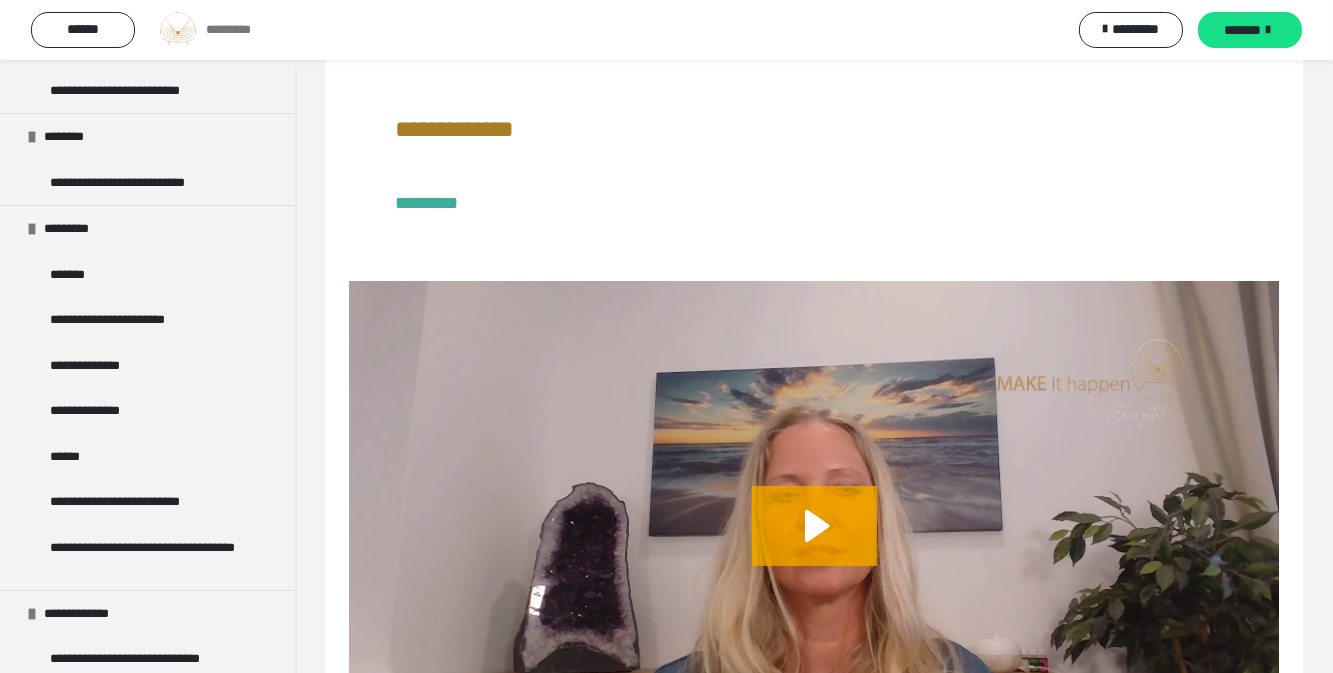 scroll, scrollTop: 1130, scrollLeft: 0, axis: vertical 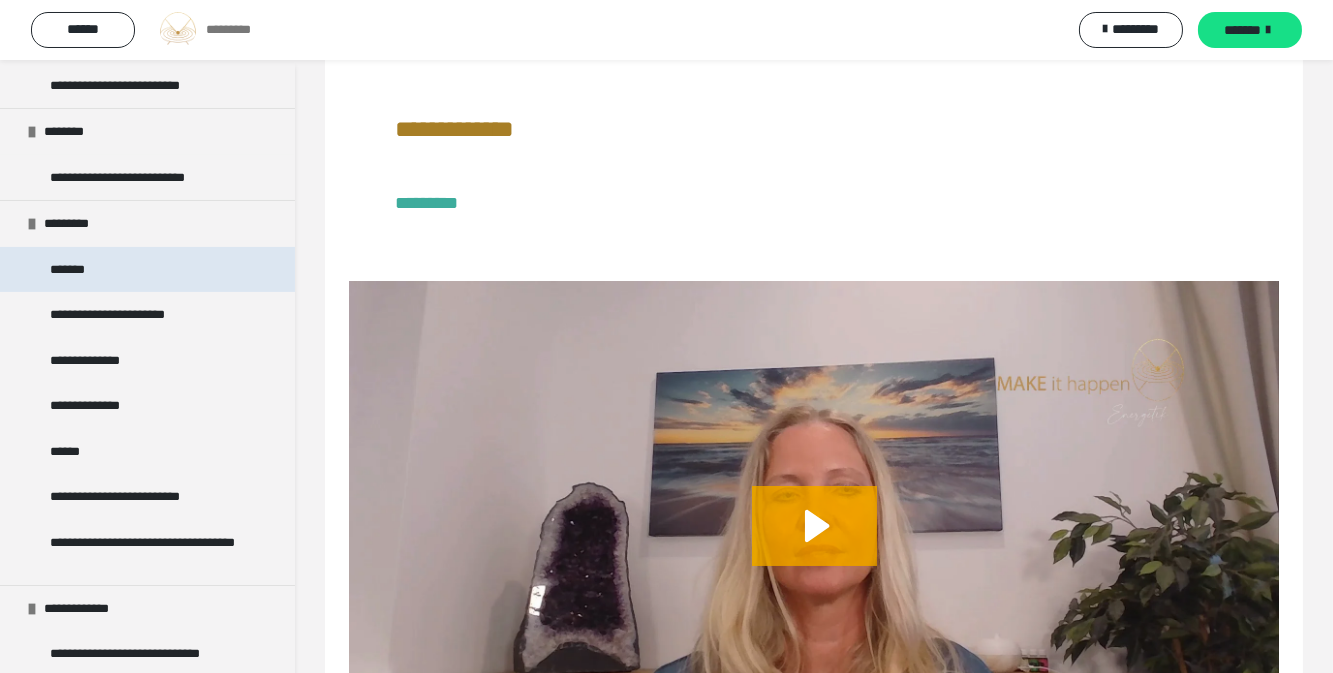 click on "*******" at bounding box center (147, 270) 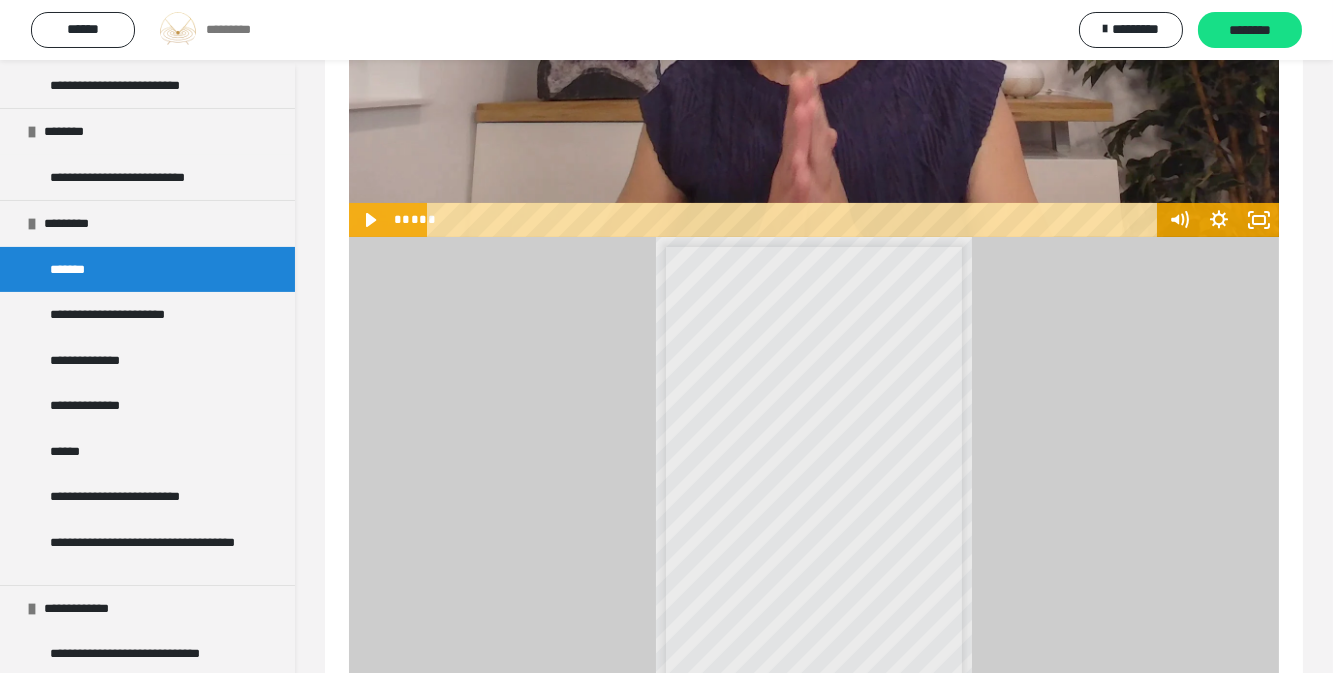scroll, scrollTop: 581, scrollLeft: 0, axis: vertical 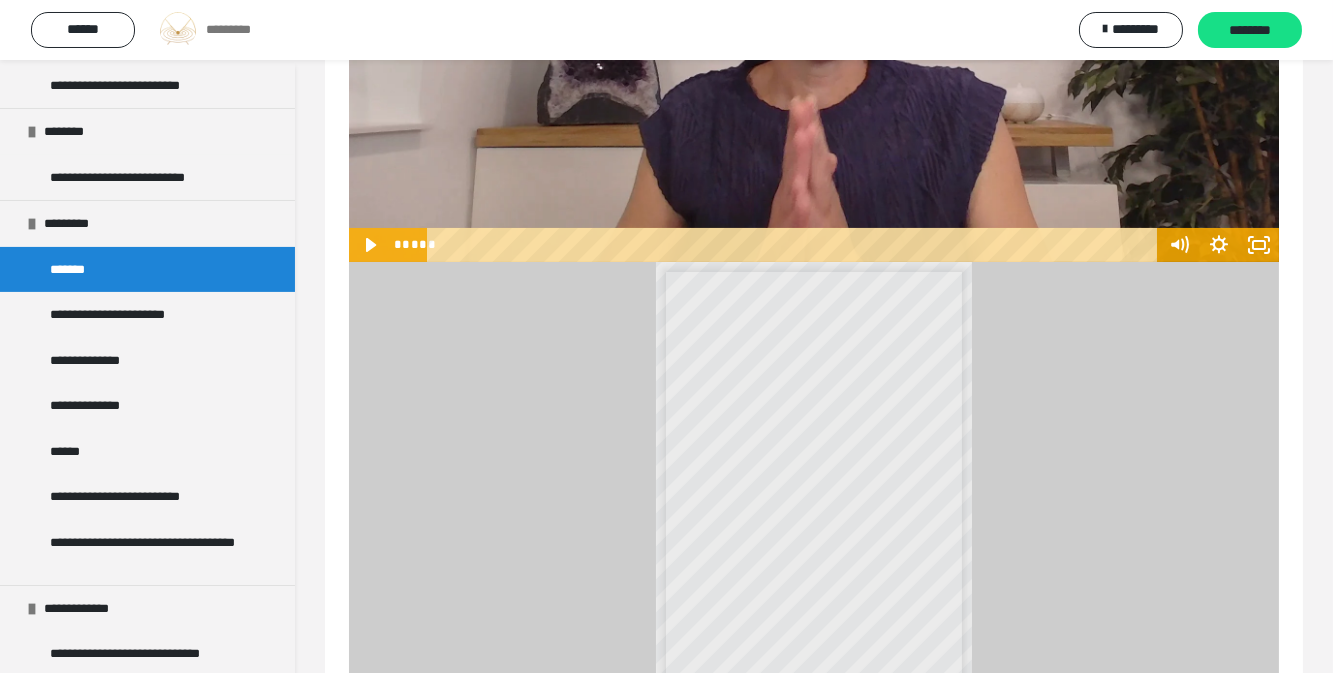 click on "**********" at bounding box center (814, 801) 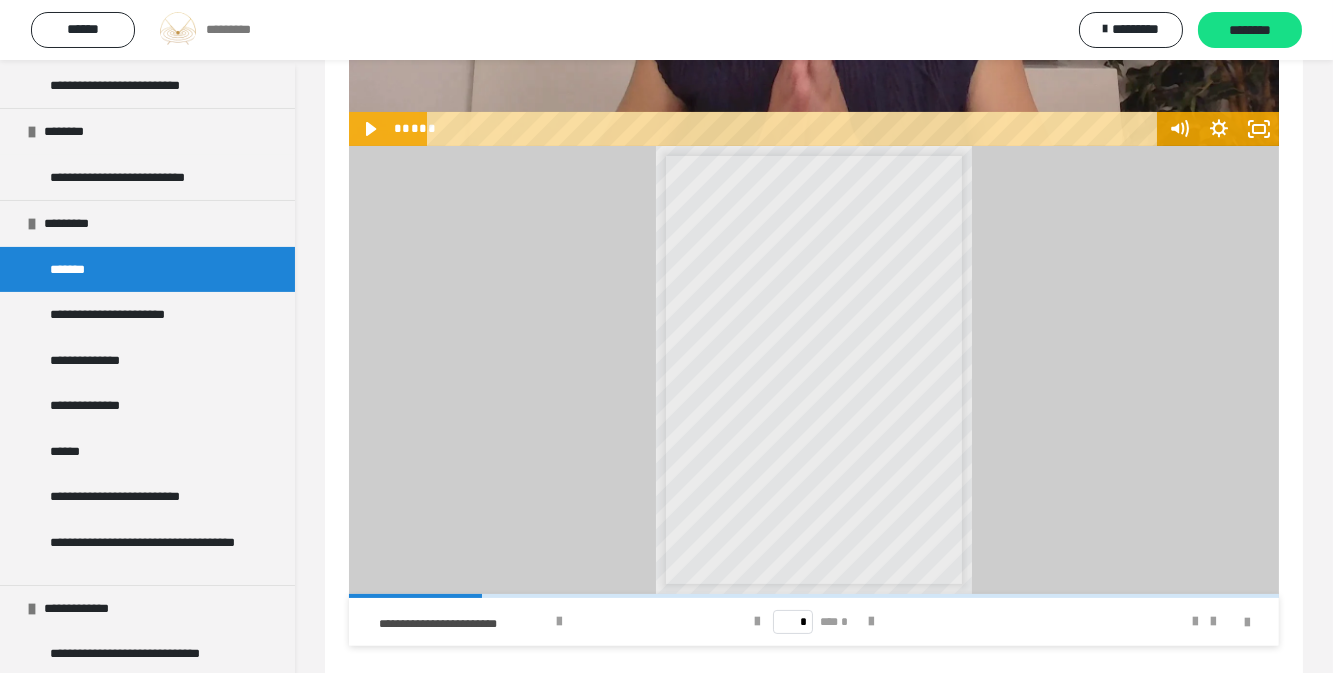 scroll, scrollTop: 719, scrollLeft: 0, axis: vertical 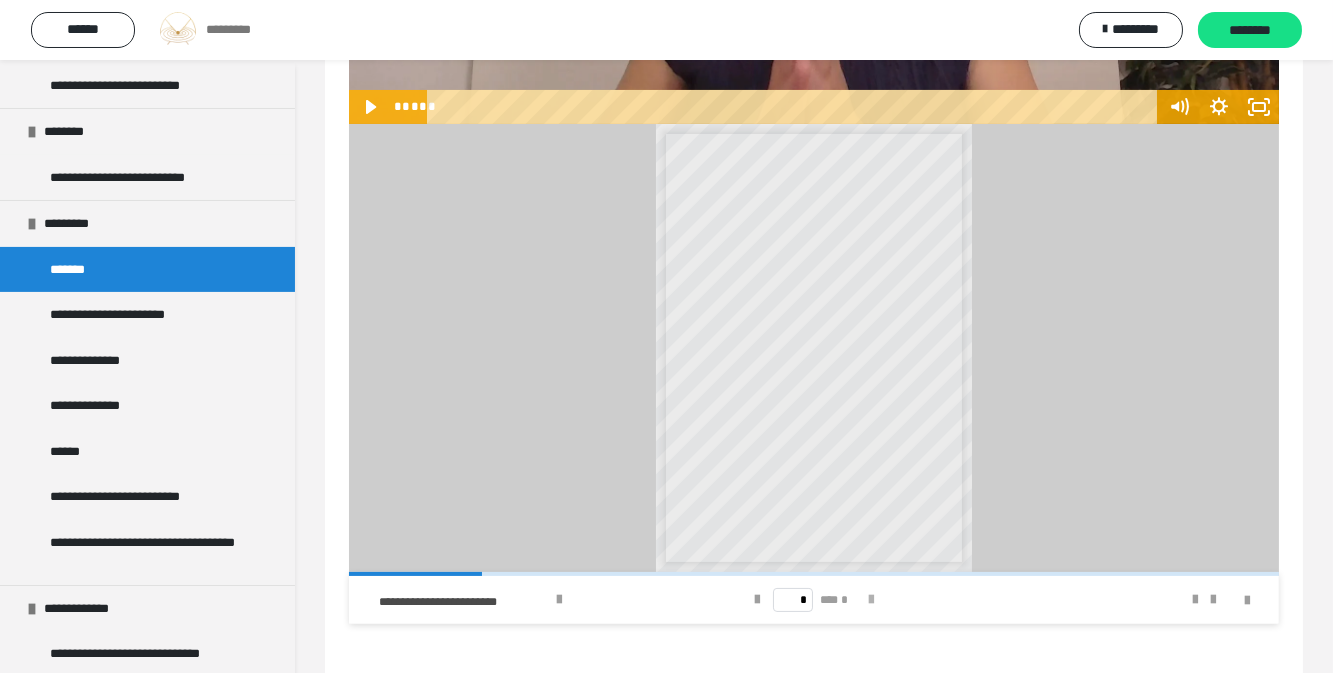 click at bounding box center [871, 600] 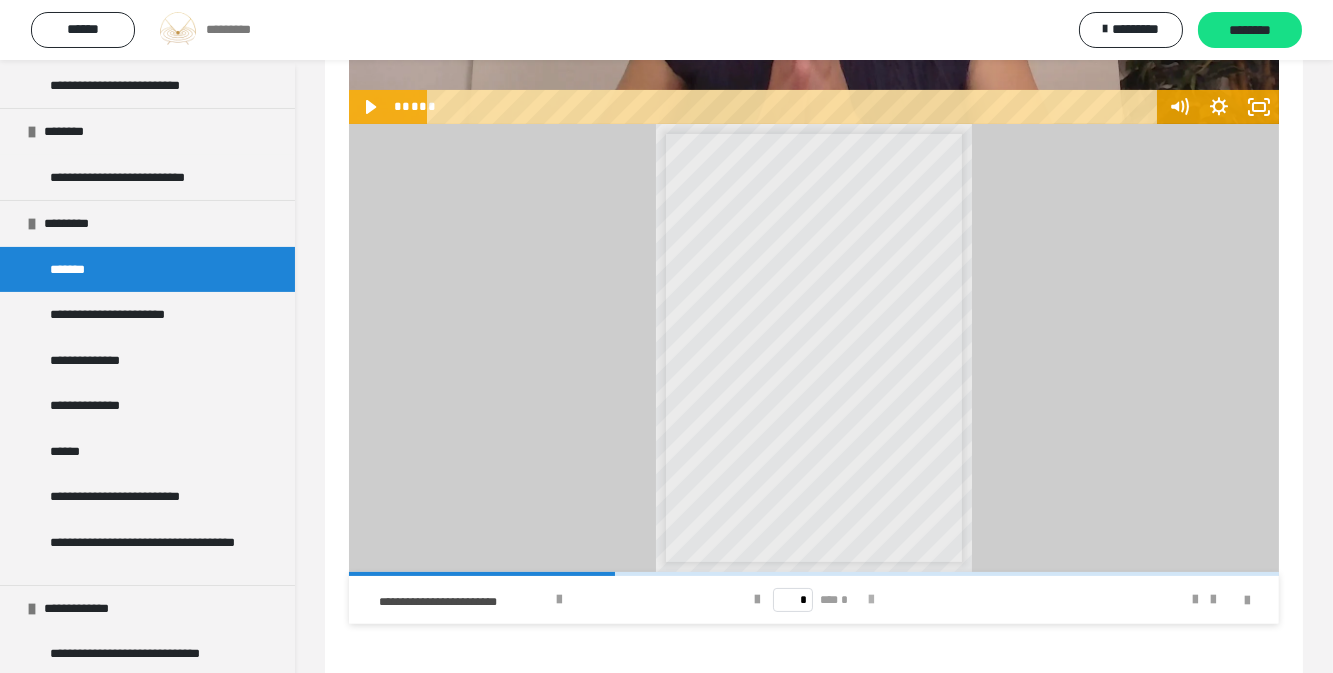 click at bounding box center [871, 600] 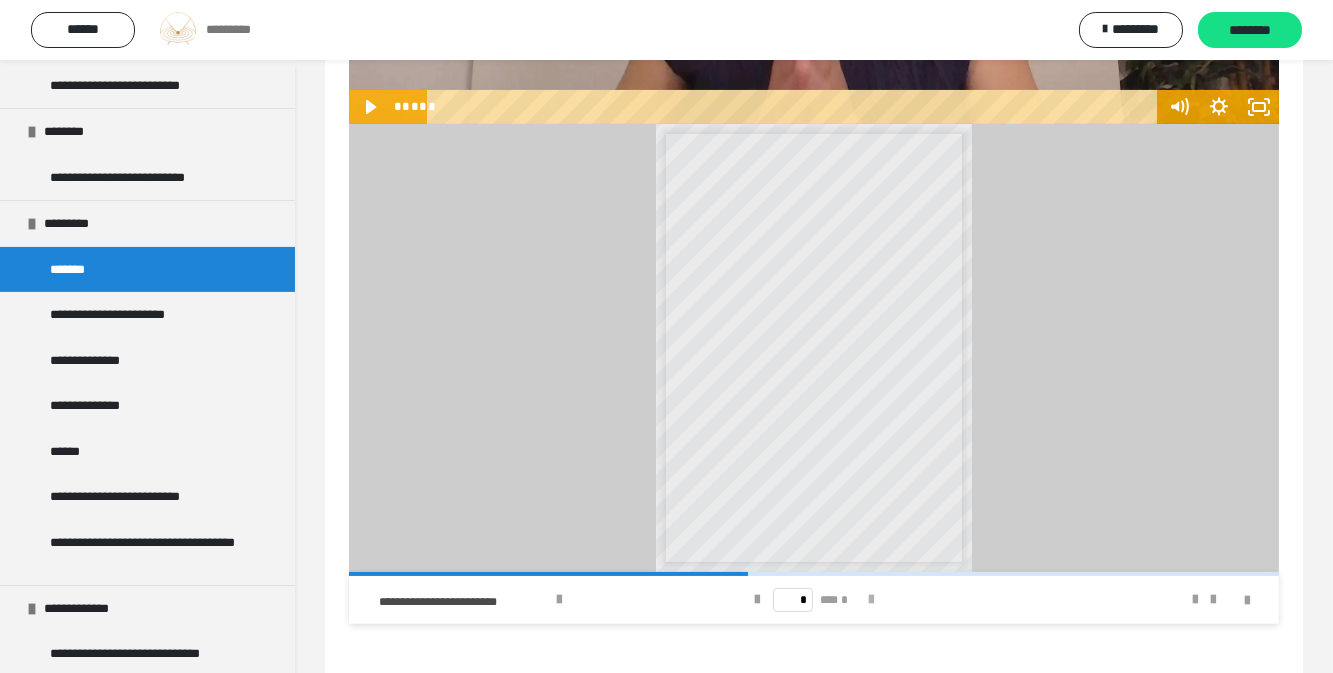 click at bounding box center [871, 600] 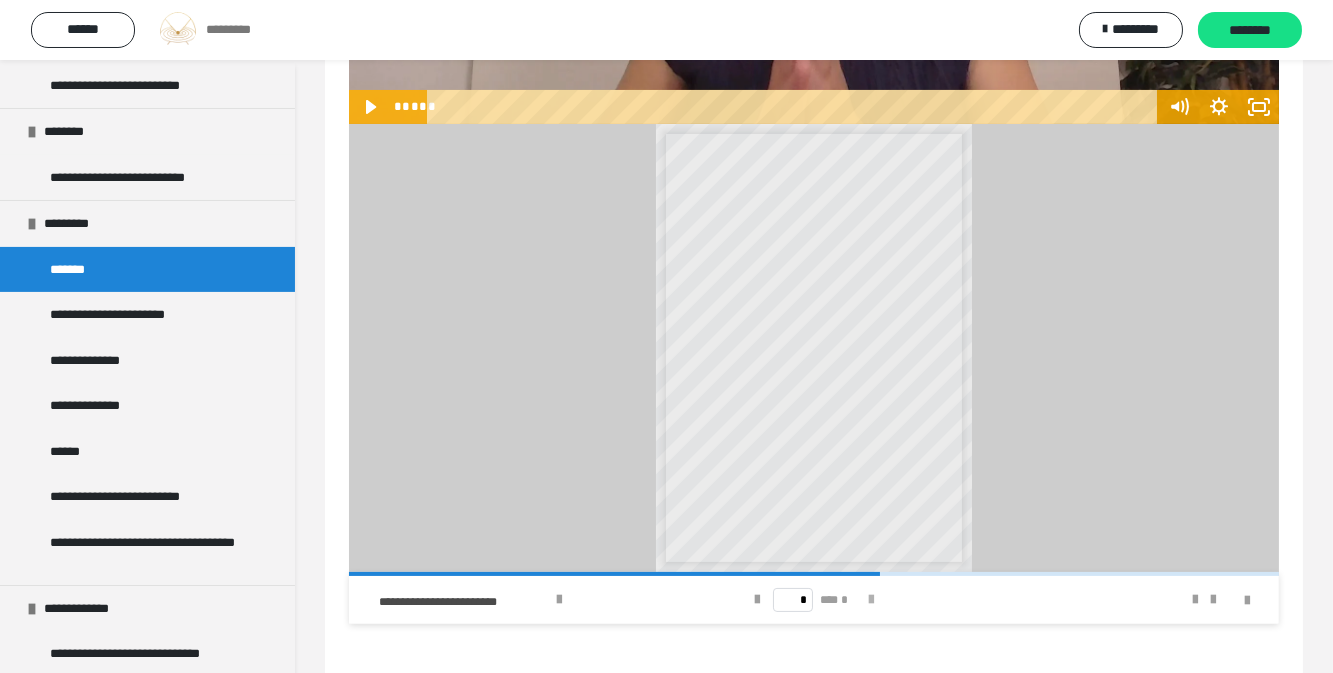 click at bounding box center (871, 600) 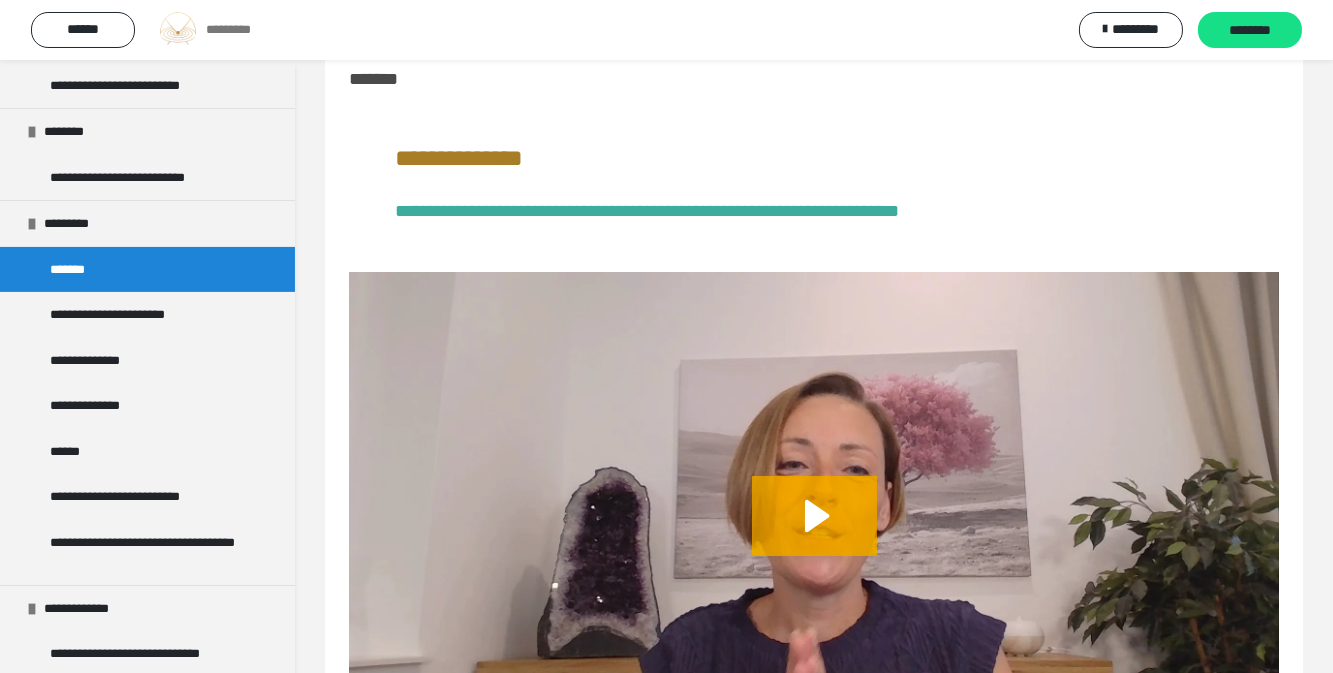 scroll, scrollTop: 0, scrollLeft: 0, axis: both 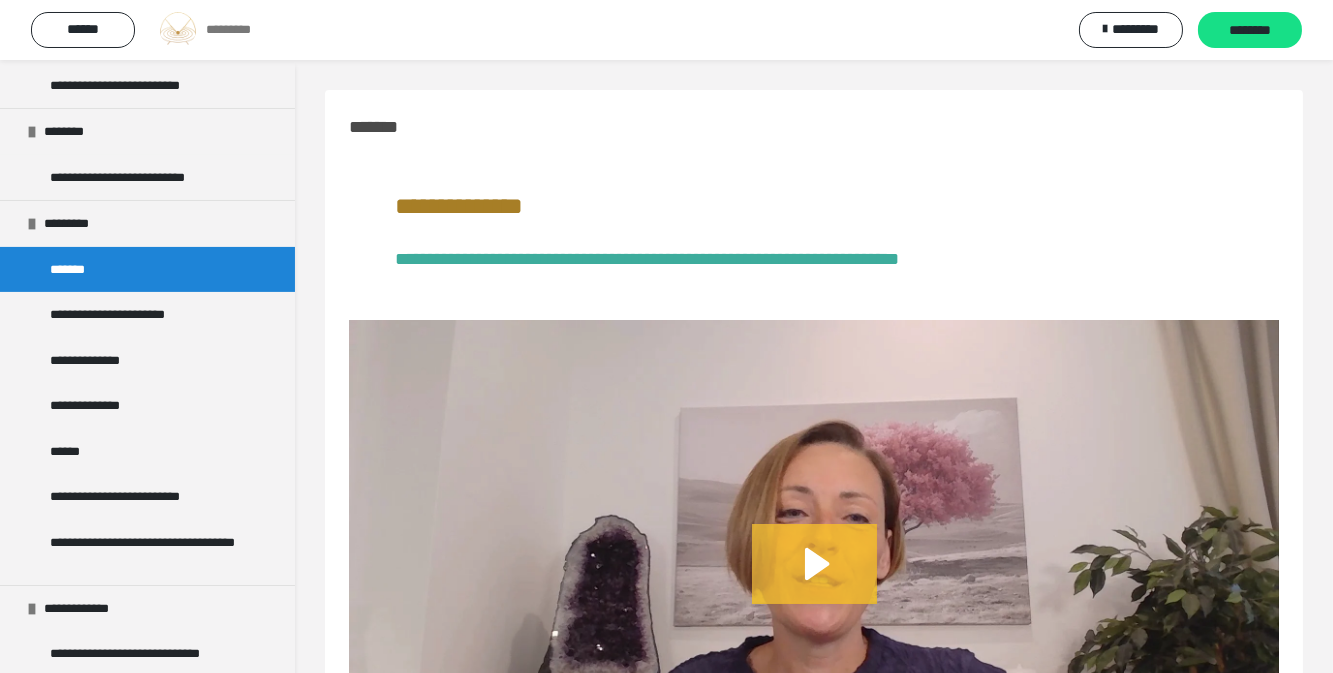 click 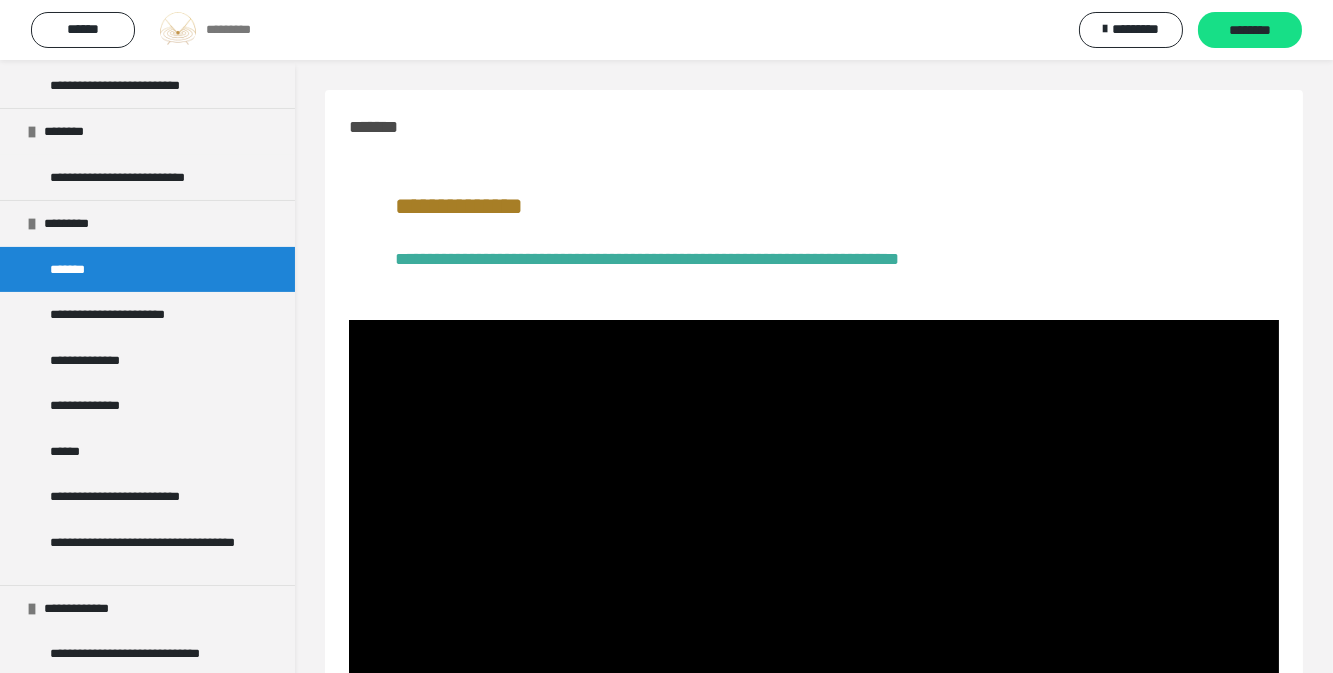 click on "**********" at bounding box center (814, 230) 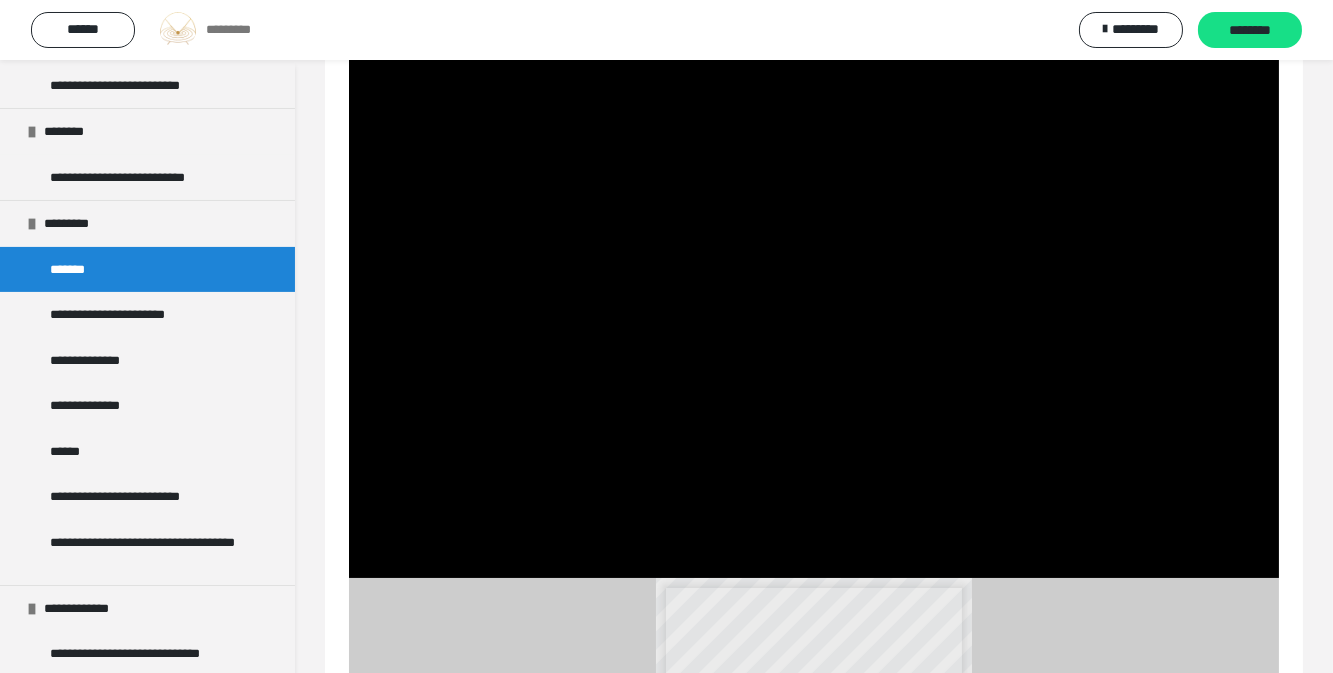 scroll, scrollTop: 262, scrollLeft: 0, axis: vertical 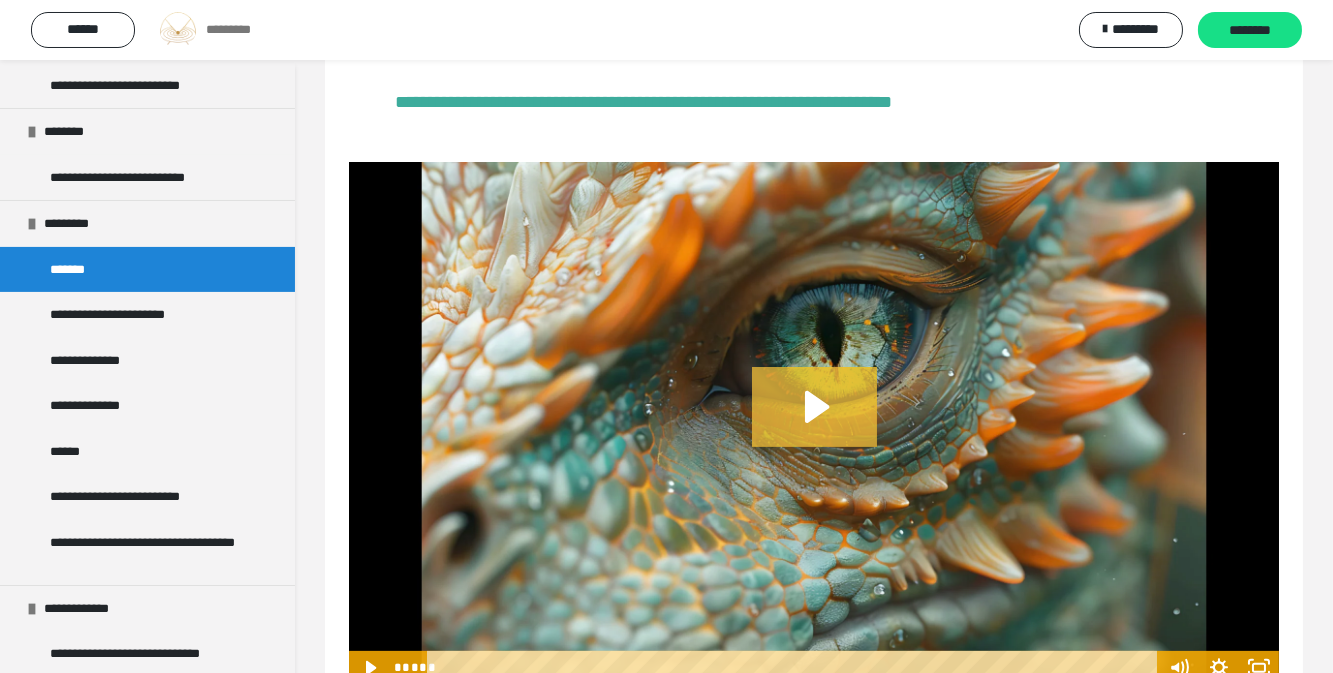 click 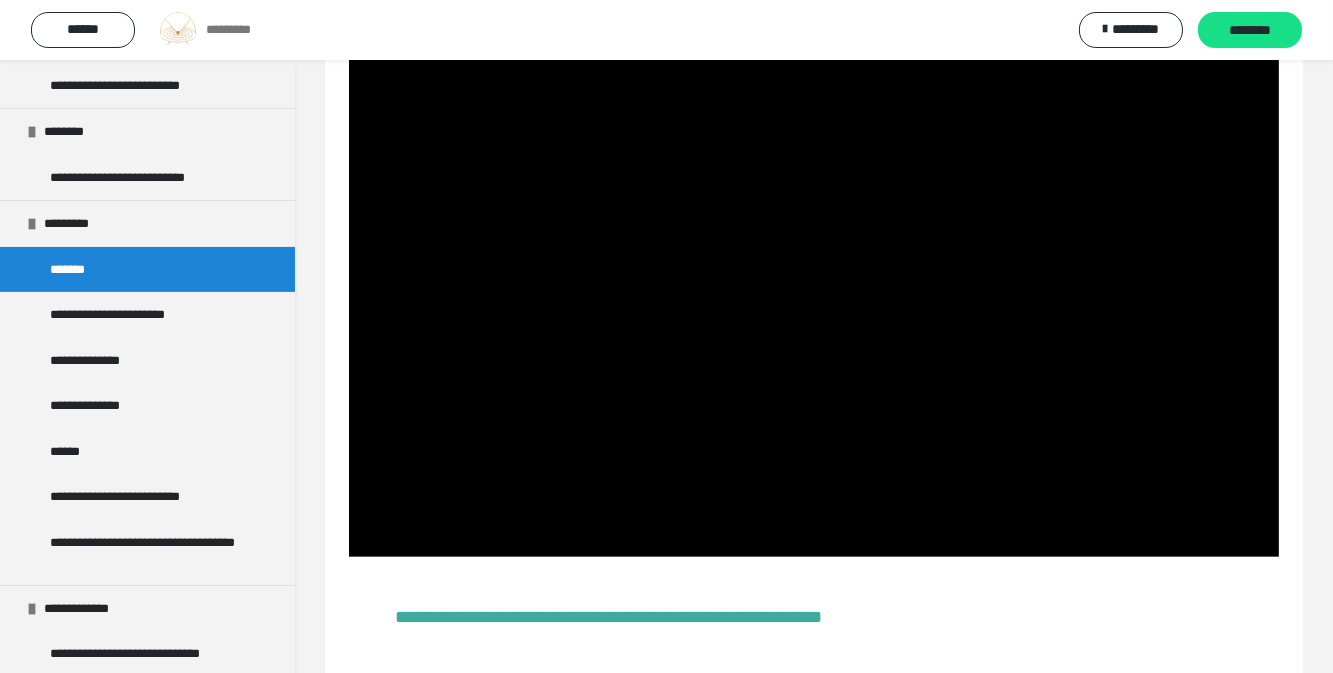 scroll, scrollTop: 1464, scrollLeft: 0, axis: vertical 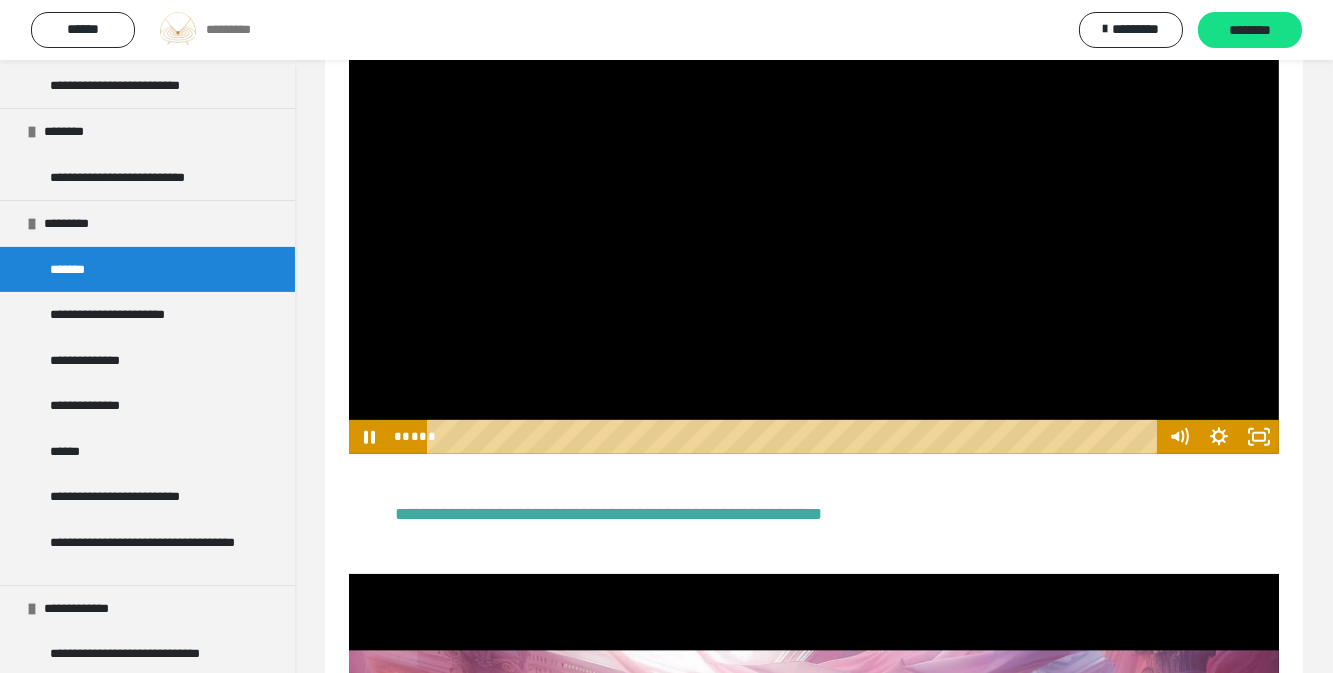 click at bounding box center (814, 192) 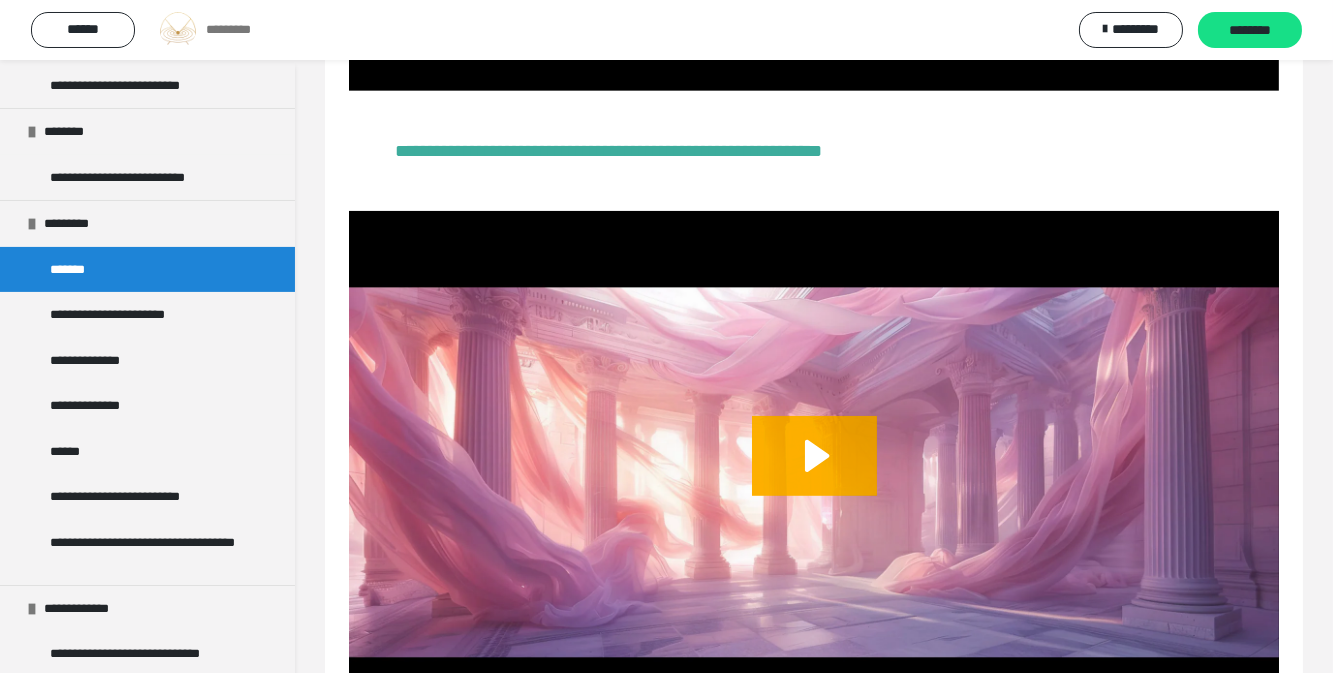 scroll, scrollTop: 2032, scrollLeft: 0, axis: vertical 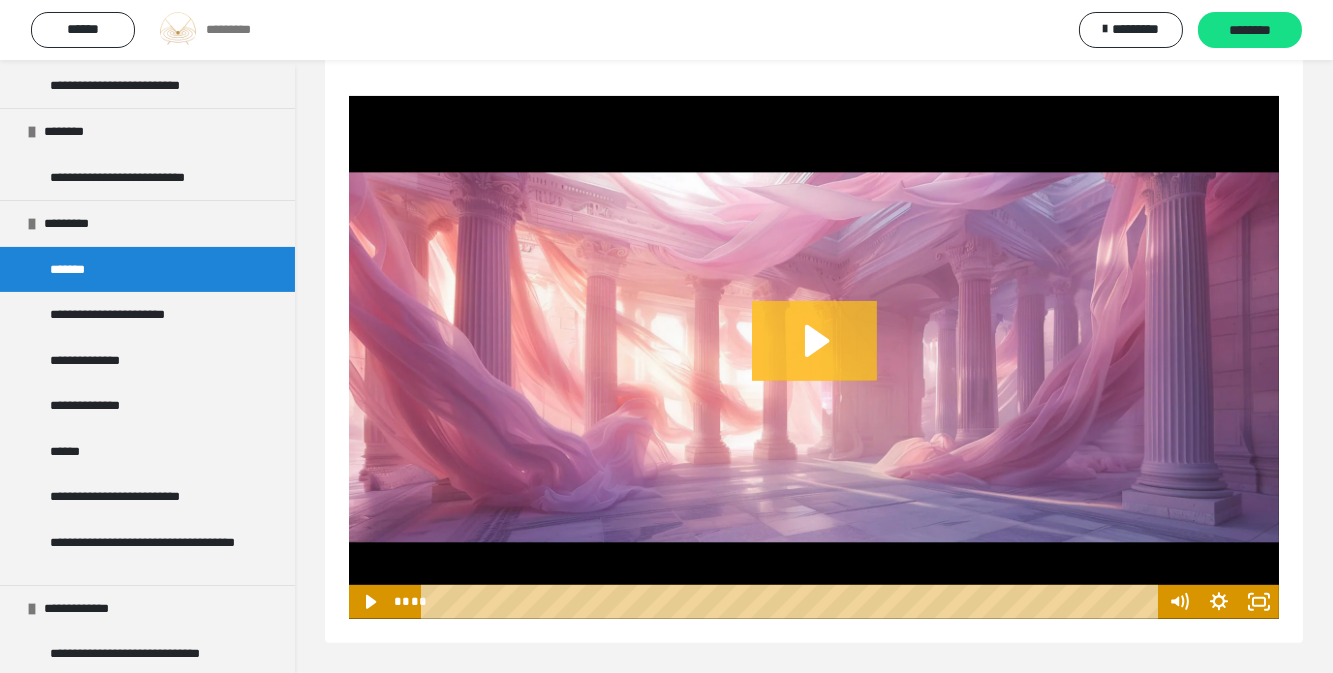 click 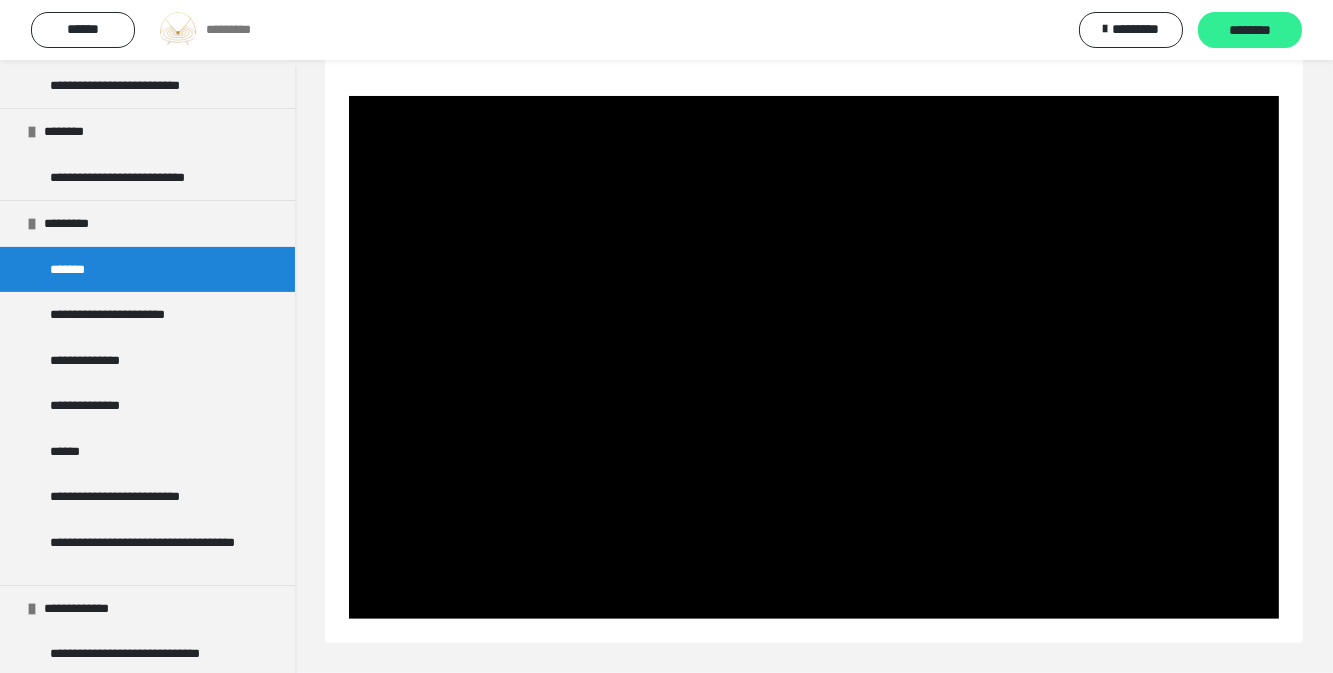 click on "********" at bounding box center (1250, 31) 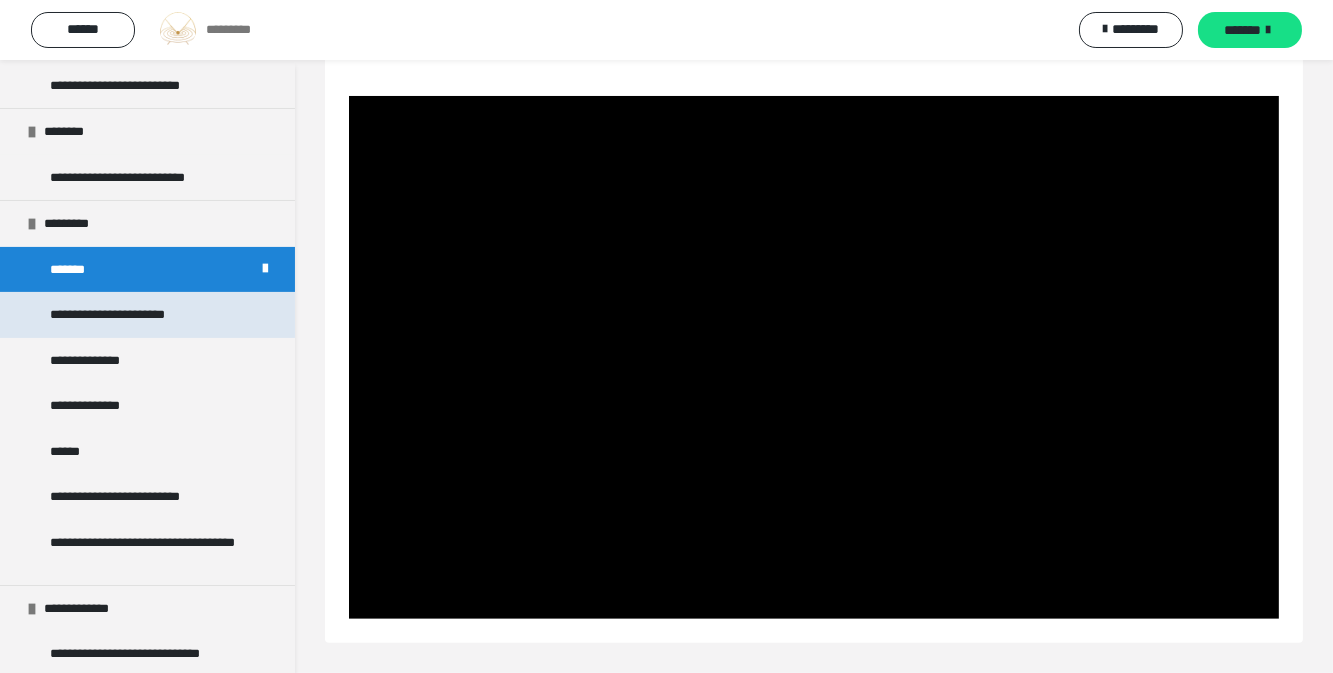 click on "**********" at bounding box center [147, 315] 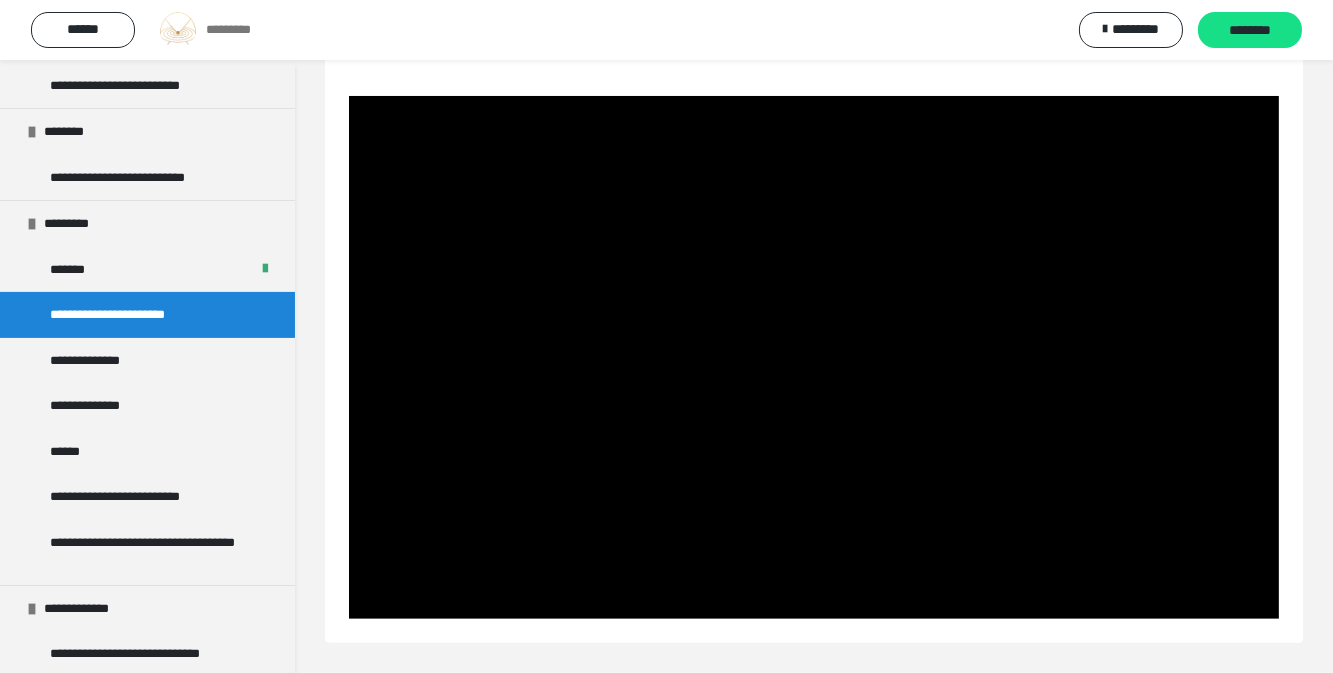 scroll, scrollTop: 60, scrollLeft: 0, axis: vertical 